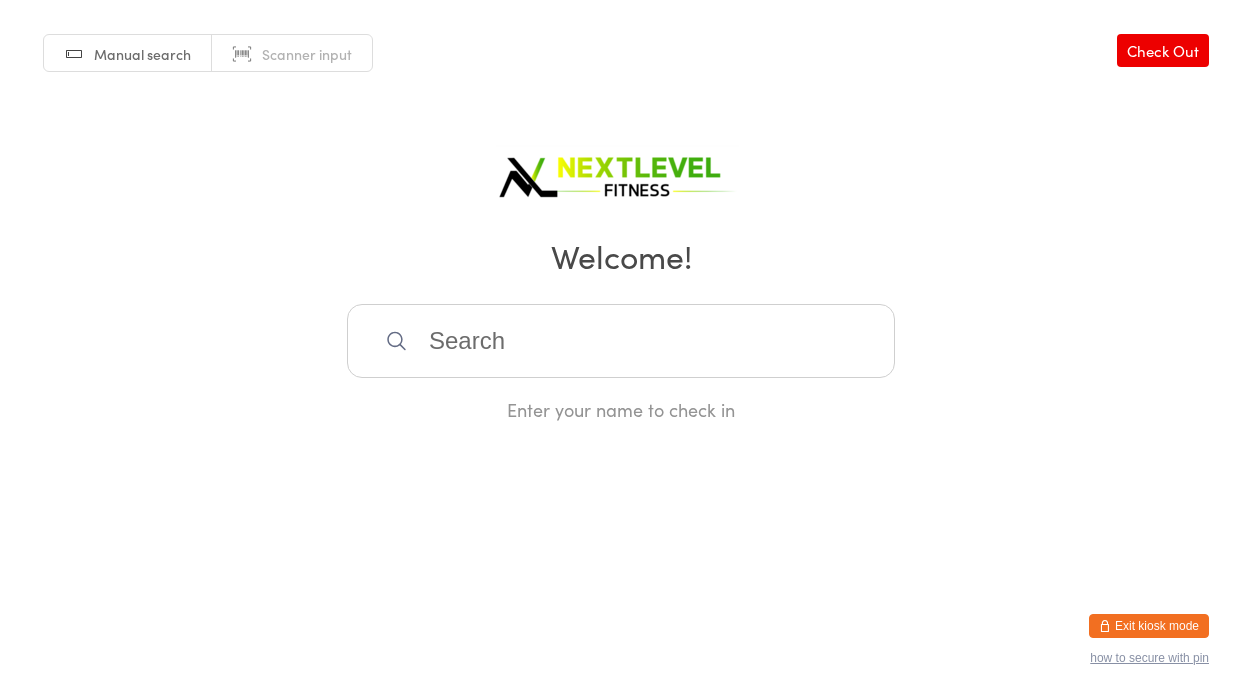 scroll, scrollTop: 0, scrollLeft: 0, axis: both 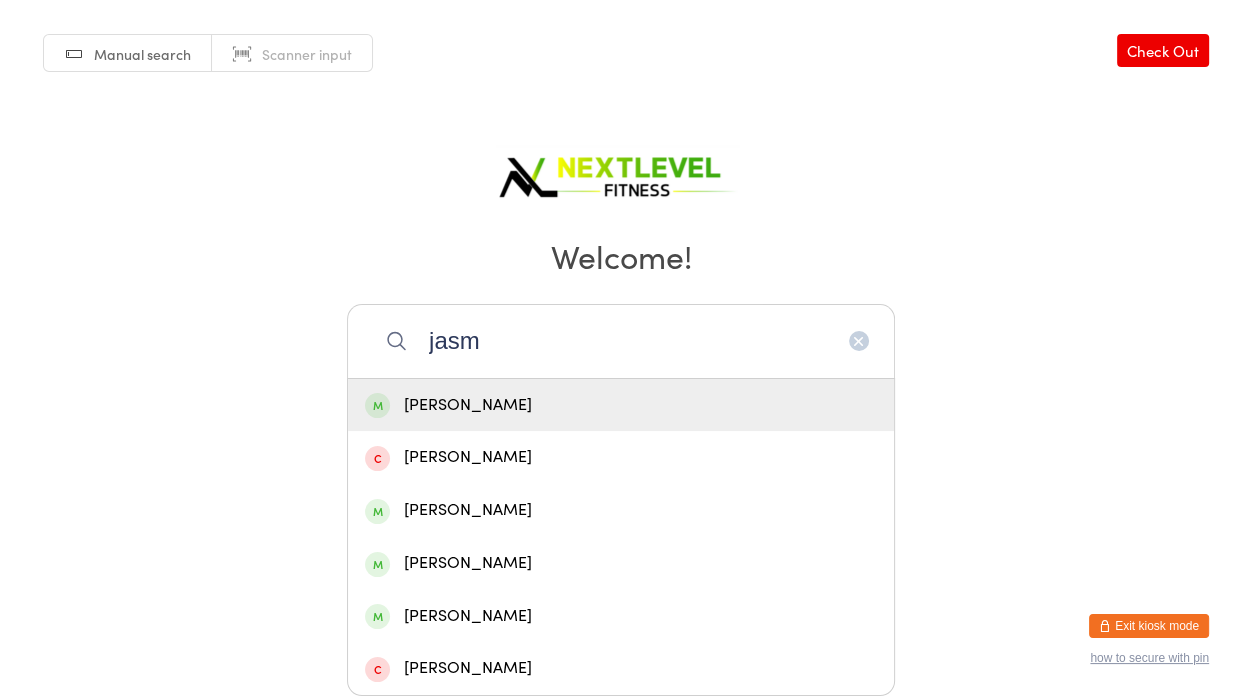 type on "jasm" 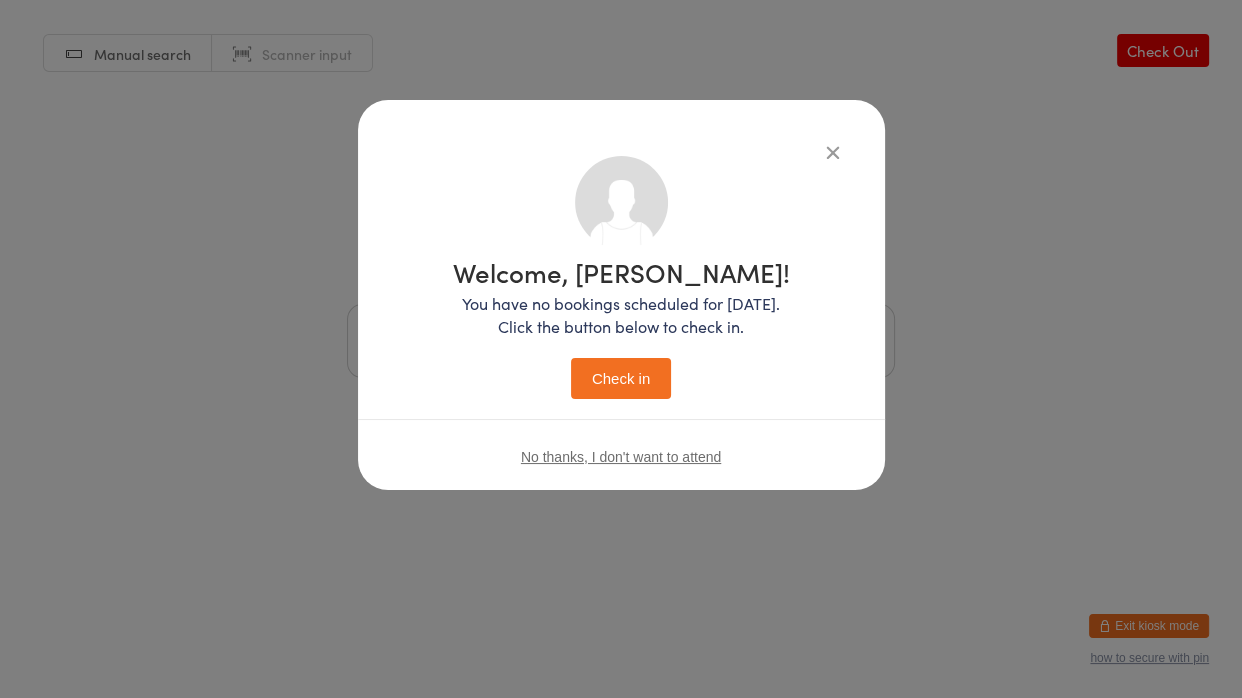 click on "Check in" at bounding box center (621, 378) 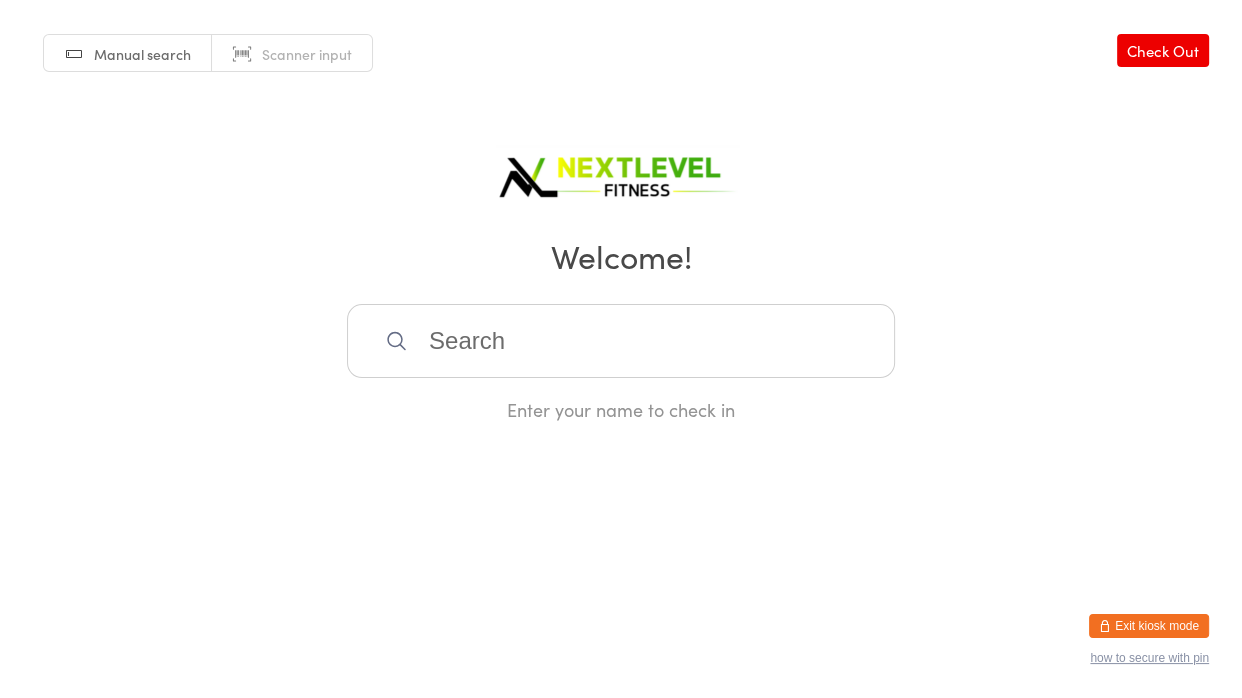 click at bounding box center [621, 341] 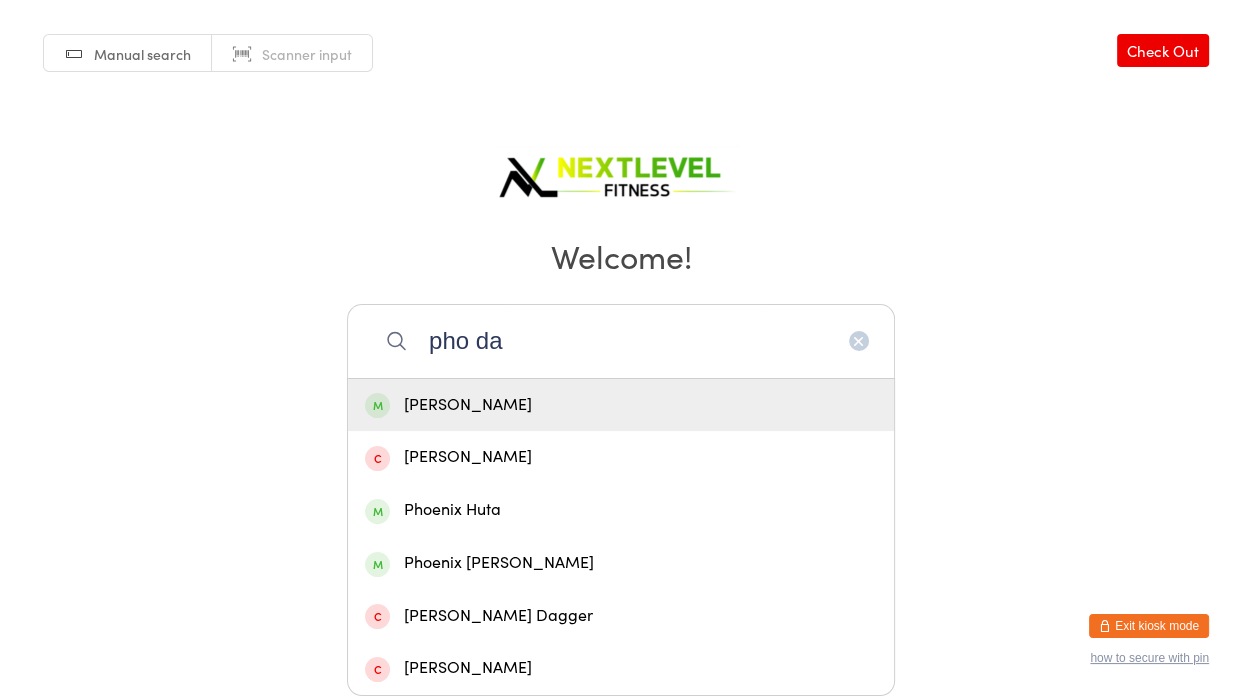 type on "pho da" 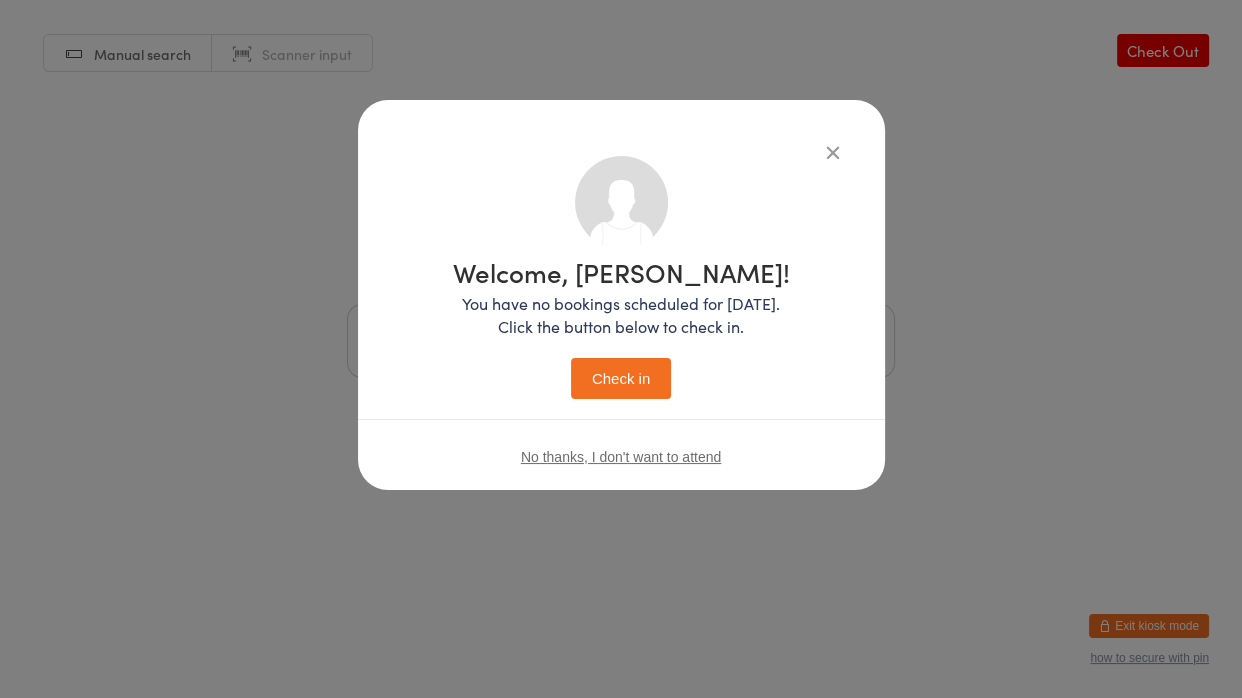 click on "Check in" at bounding box center (621, 378) 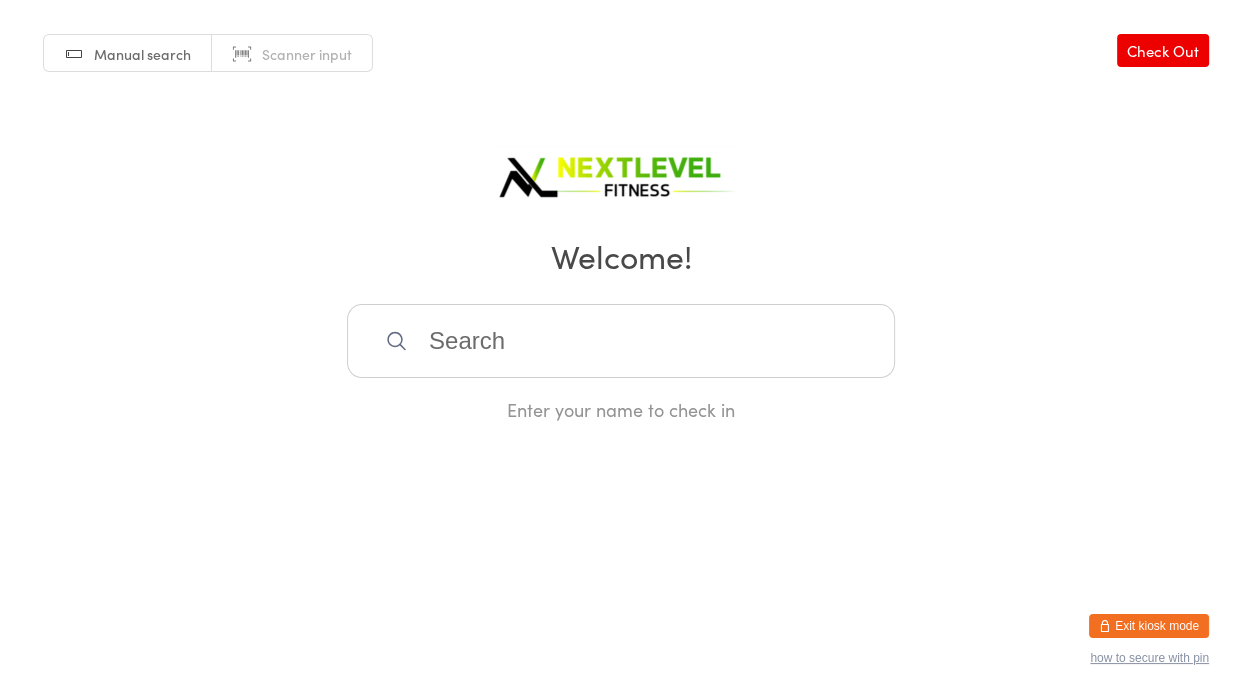 click at bounding box center (621, 341) 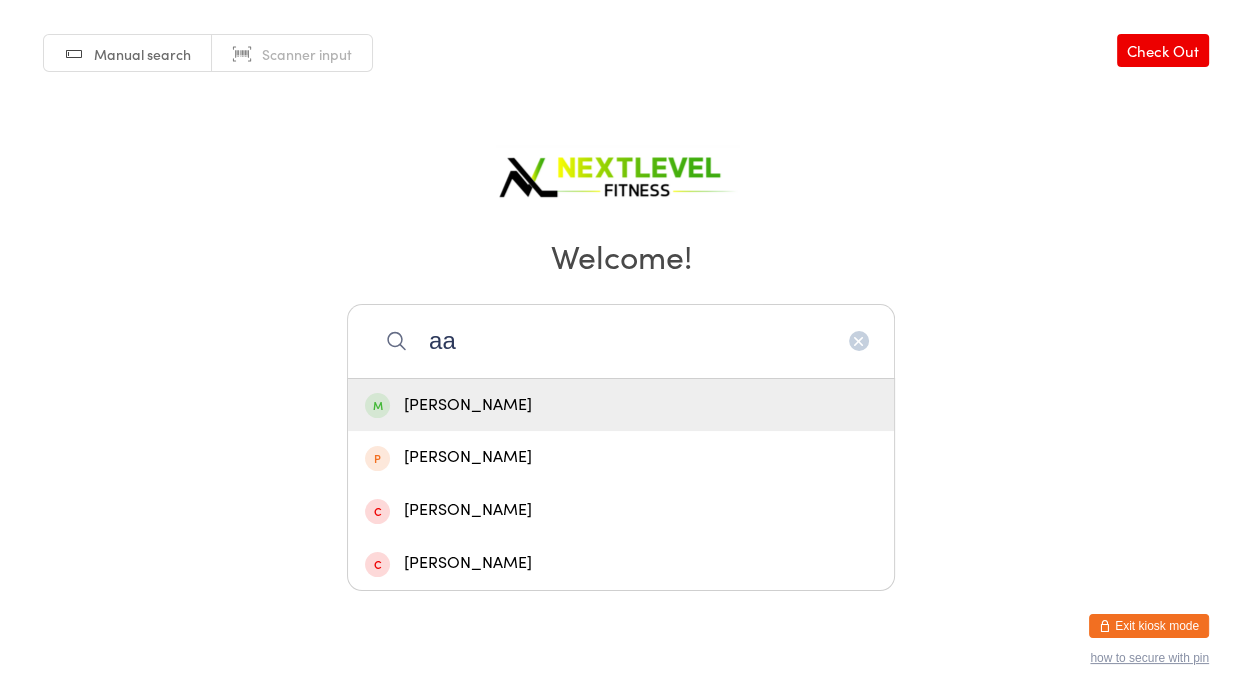 type on "aa" 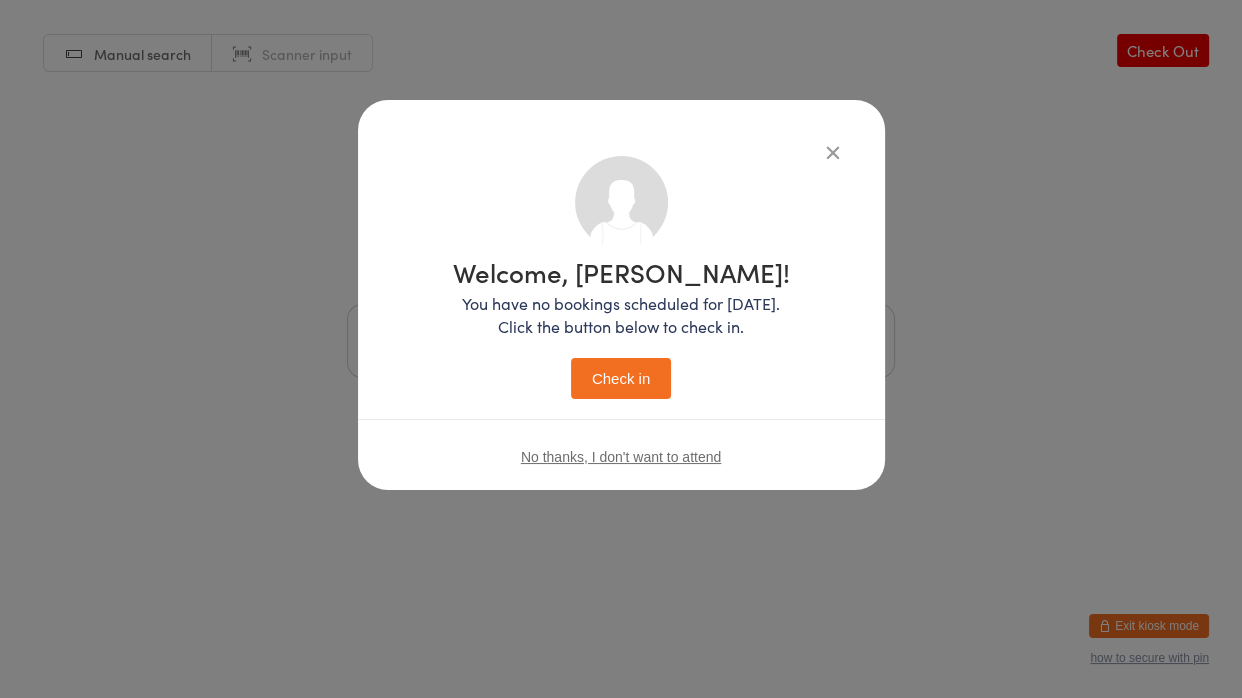 click on "Check in" at bounding box center [621, 378] 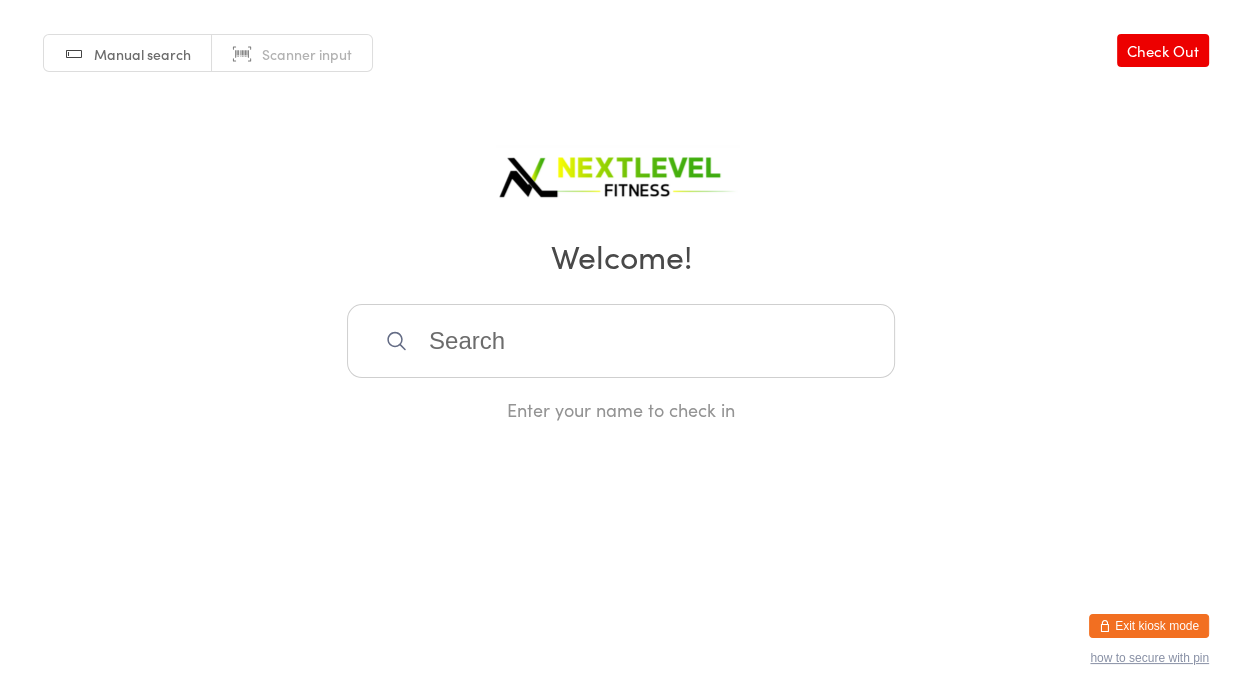 click at bounding box center (621, 341) 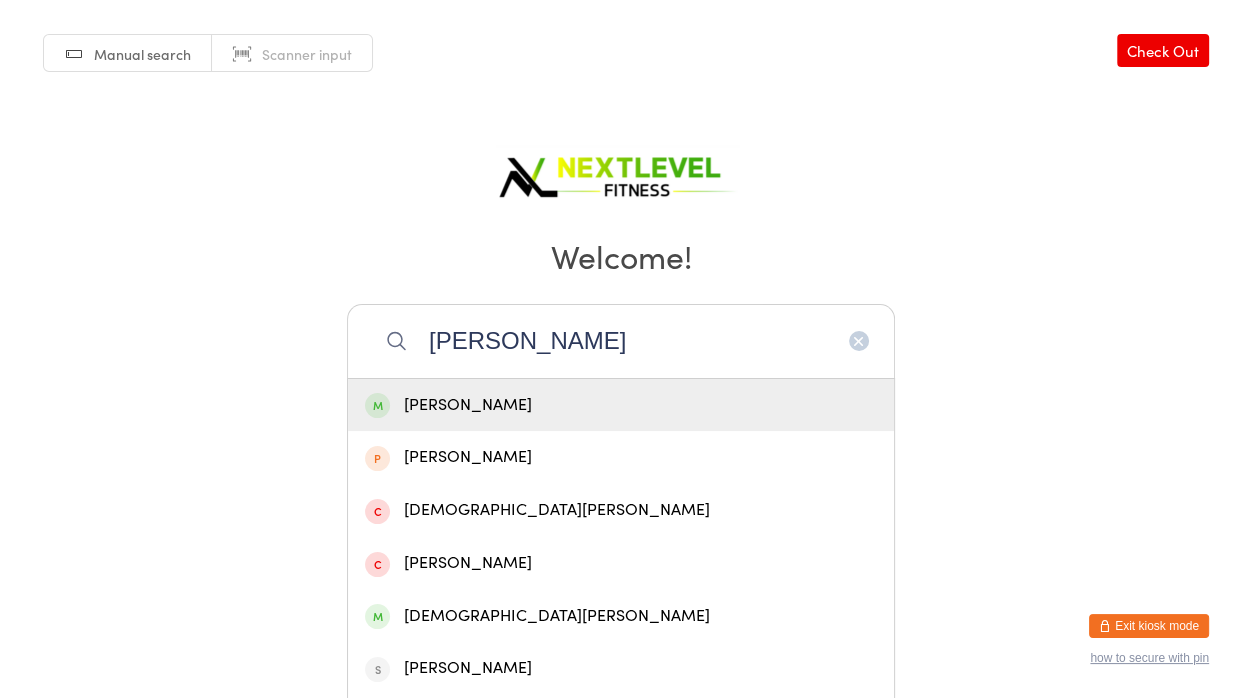 type on "[PERSON_NAME]" 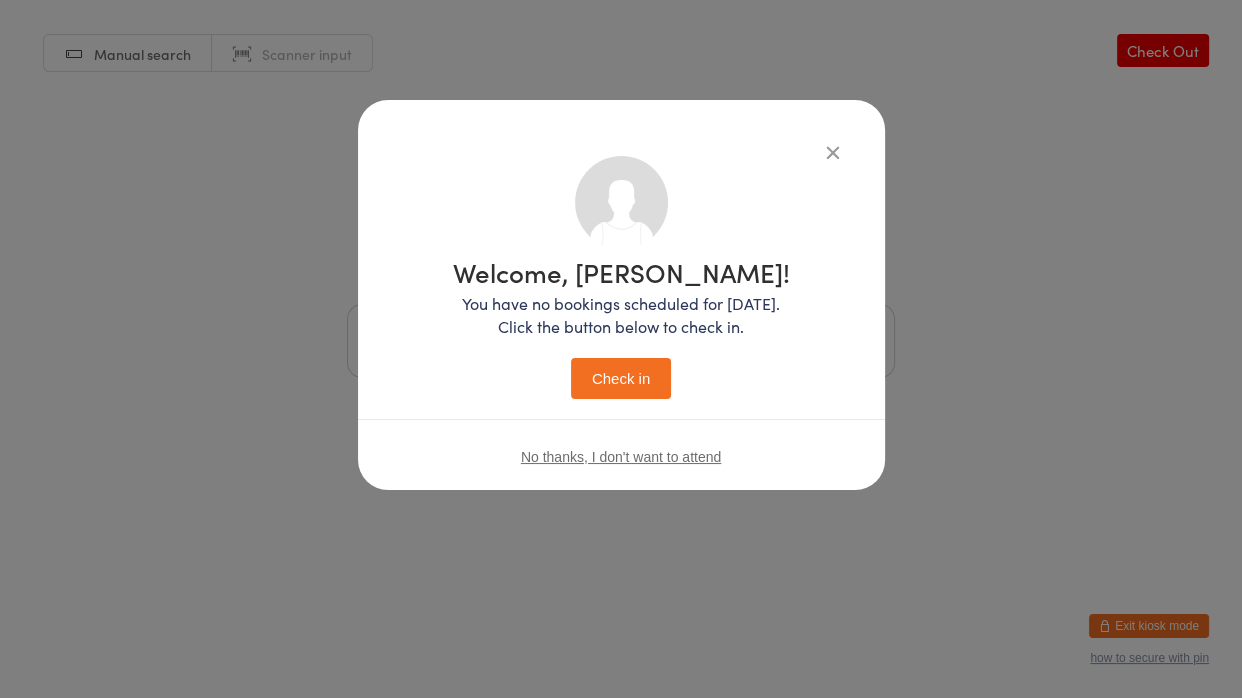click on "Check in" at bounding box center [621, 378] 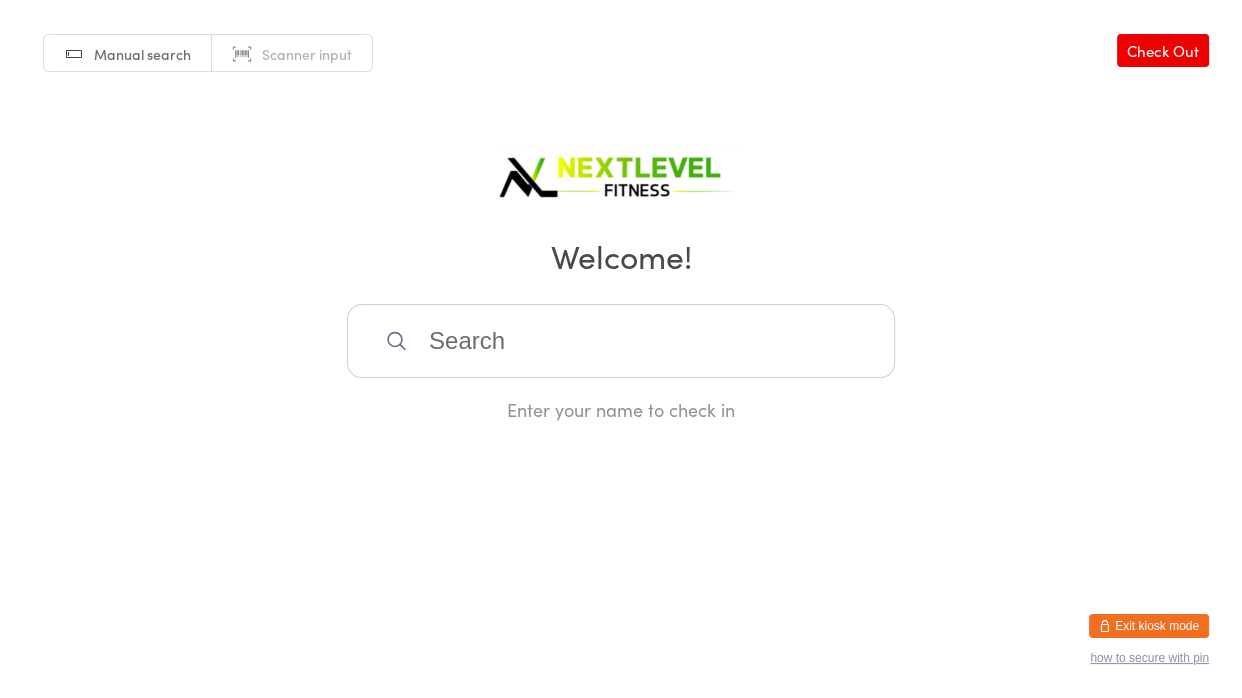 click at bounding box center [621, 341] 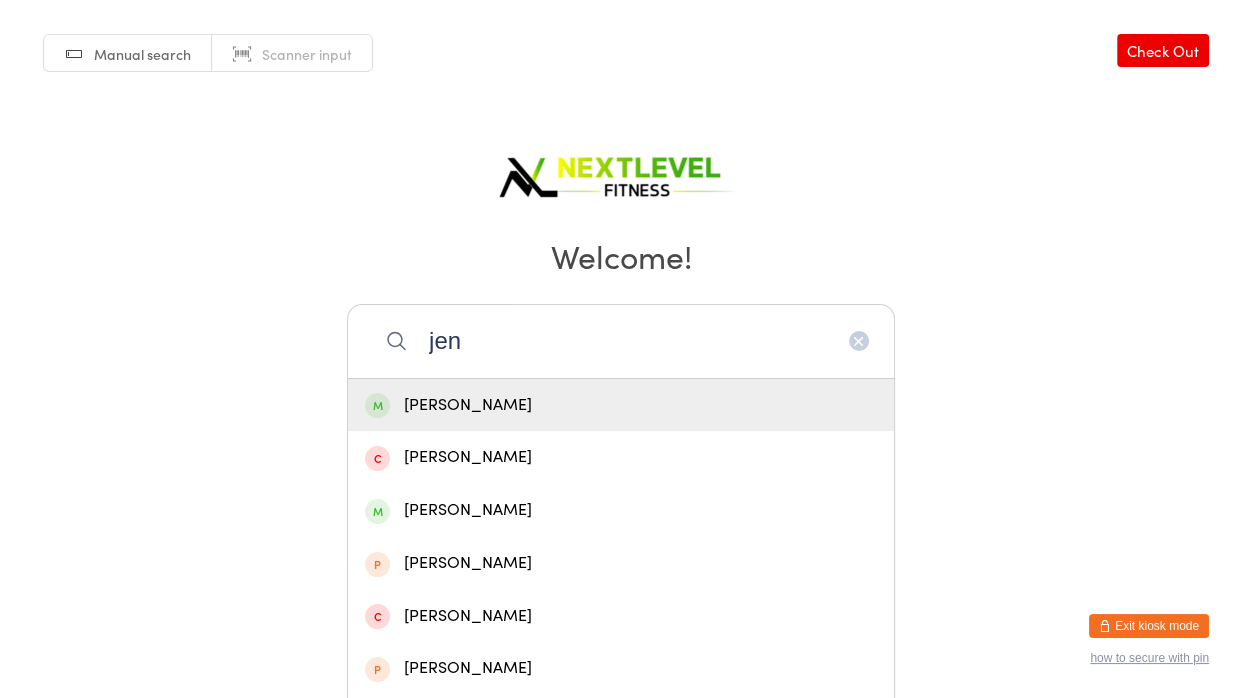 type on "jen" 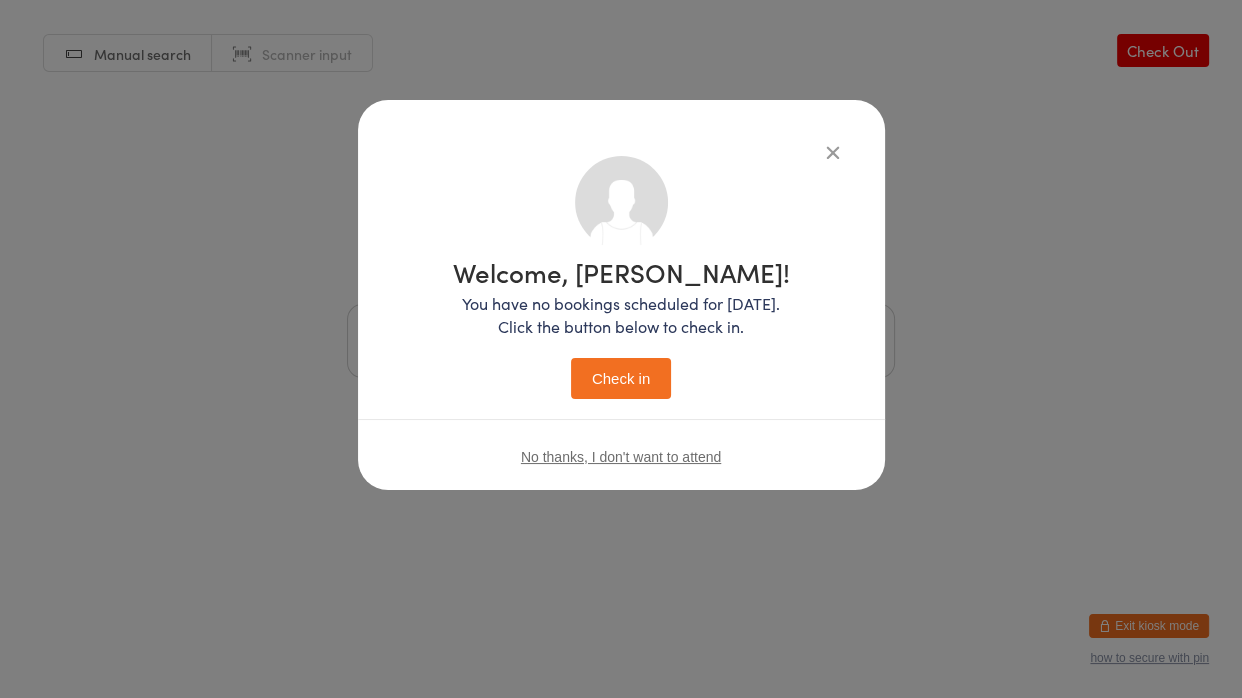 click on "Check in" at bounding box center (621, 378) 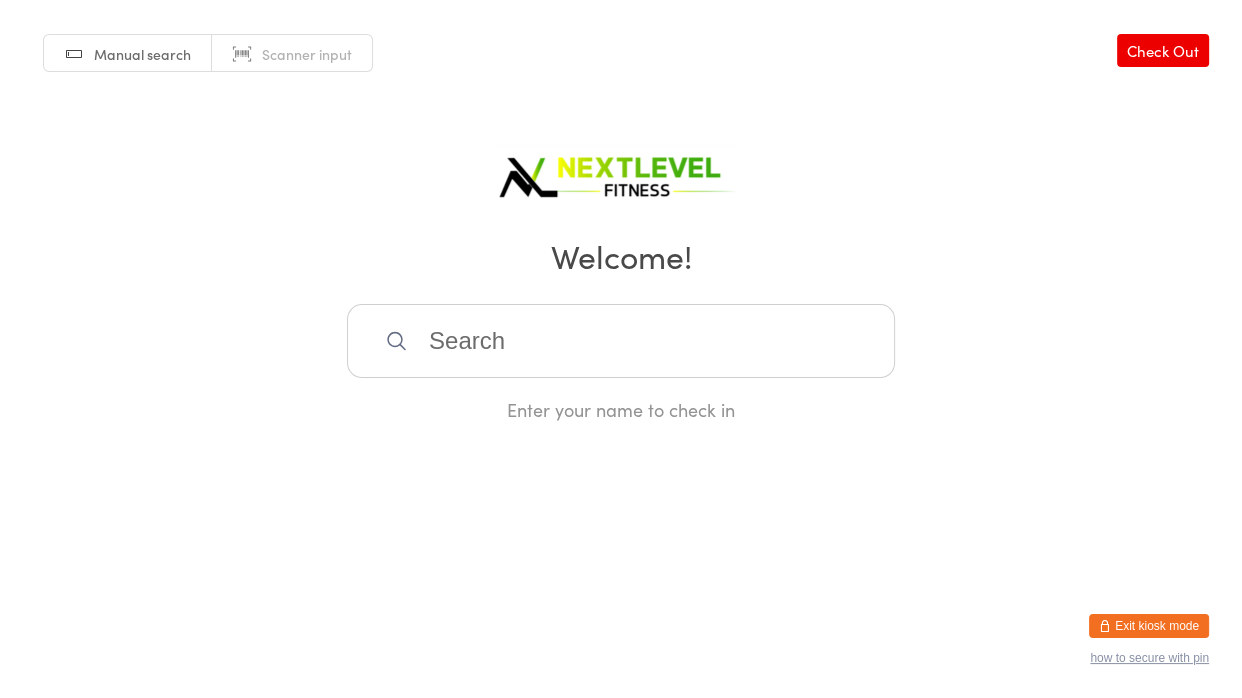click on "Enter your name to check in" at bounding box center (621, 363) 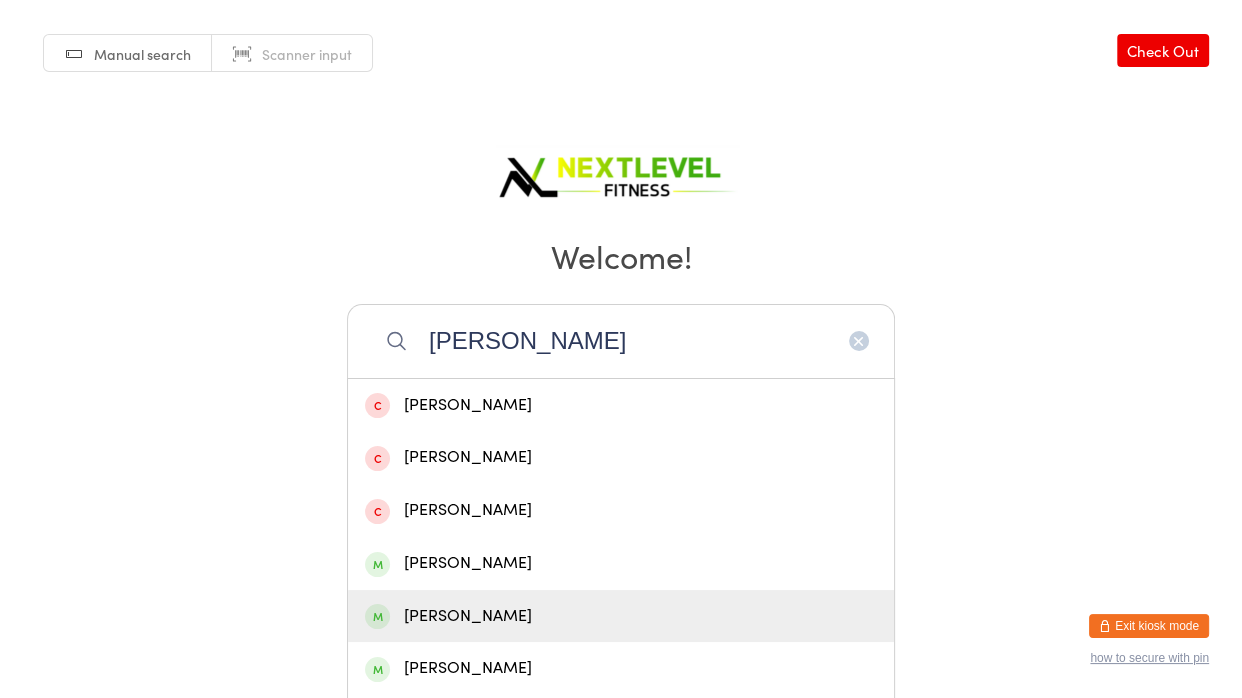 type on "[PERSON_NAME]" 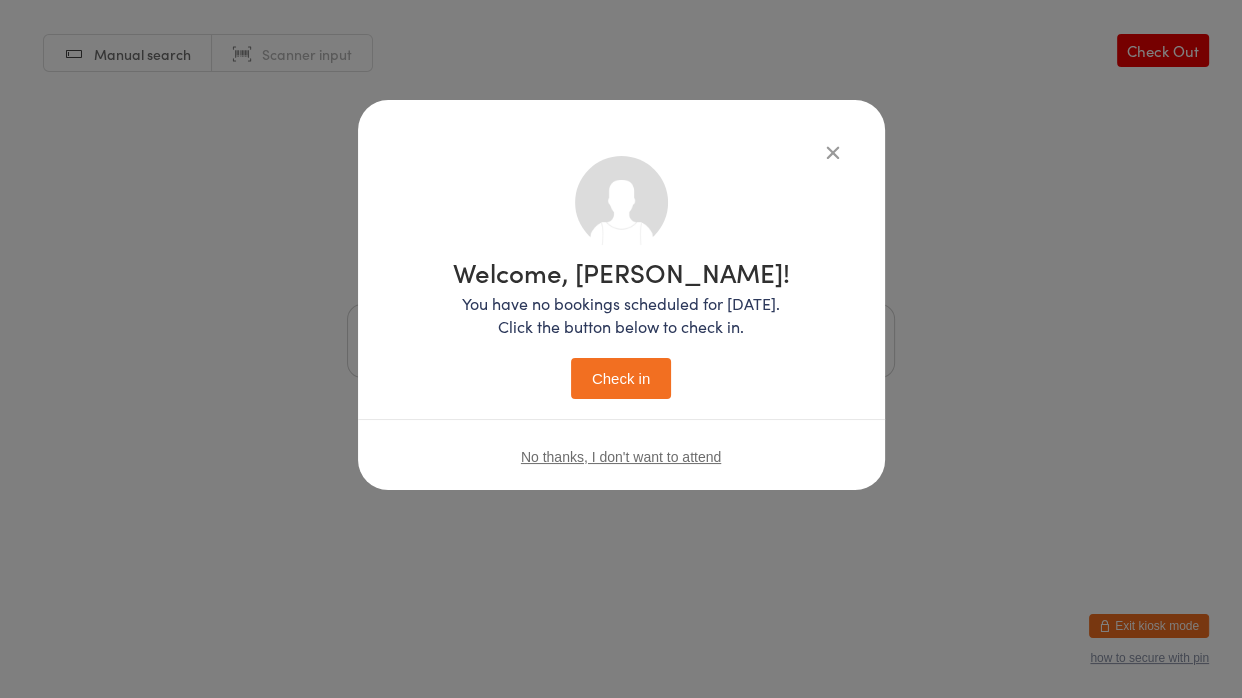 click on "Check in" at bounding box center [621, 378] 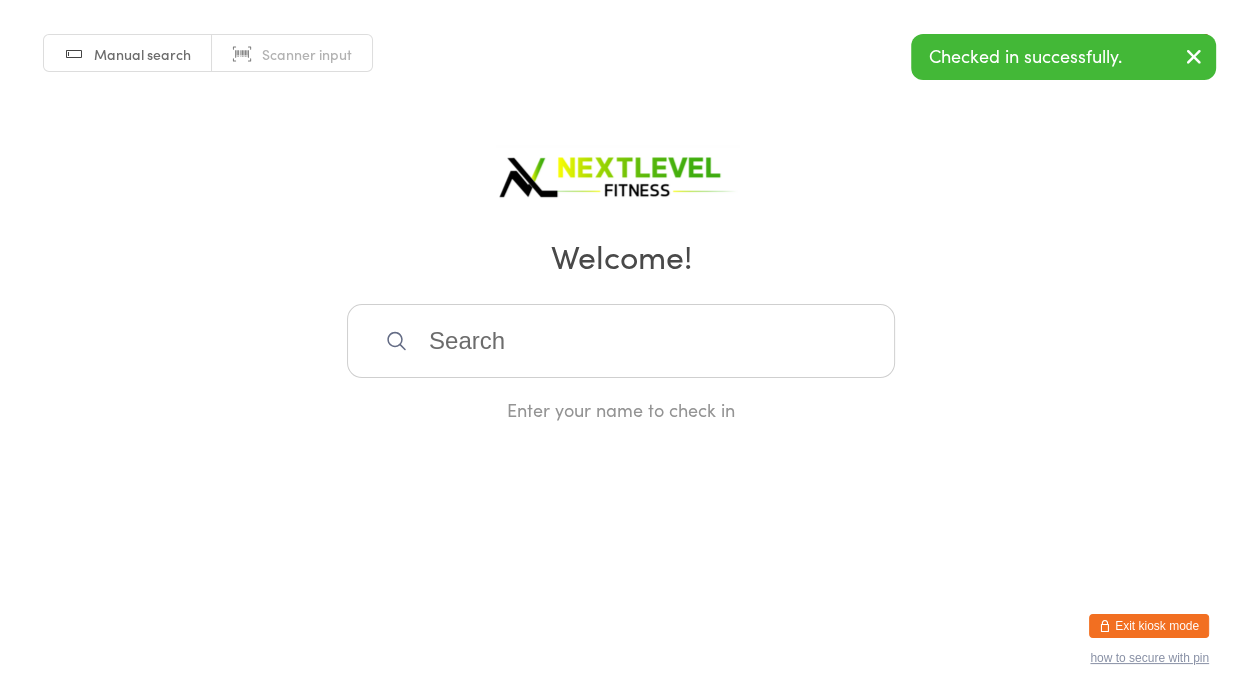 click at bounding box center [621, 341] 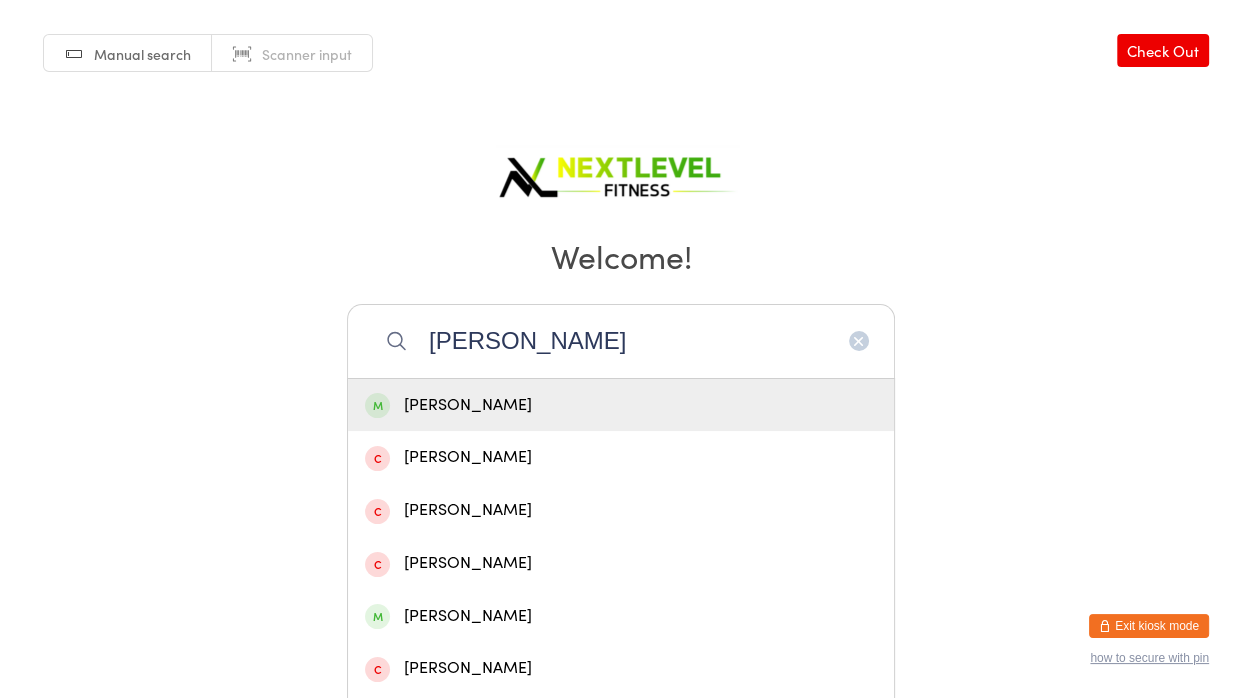 type on "[PERSON_NAME]" 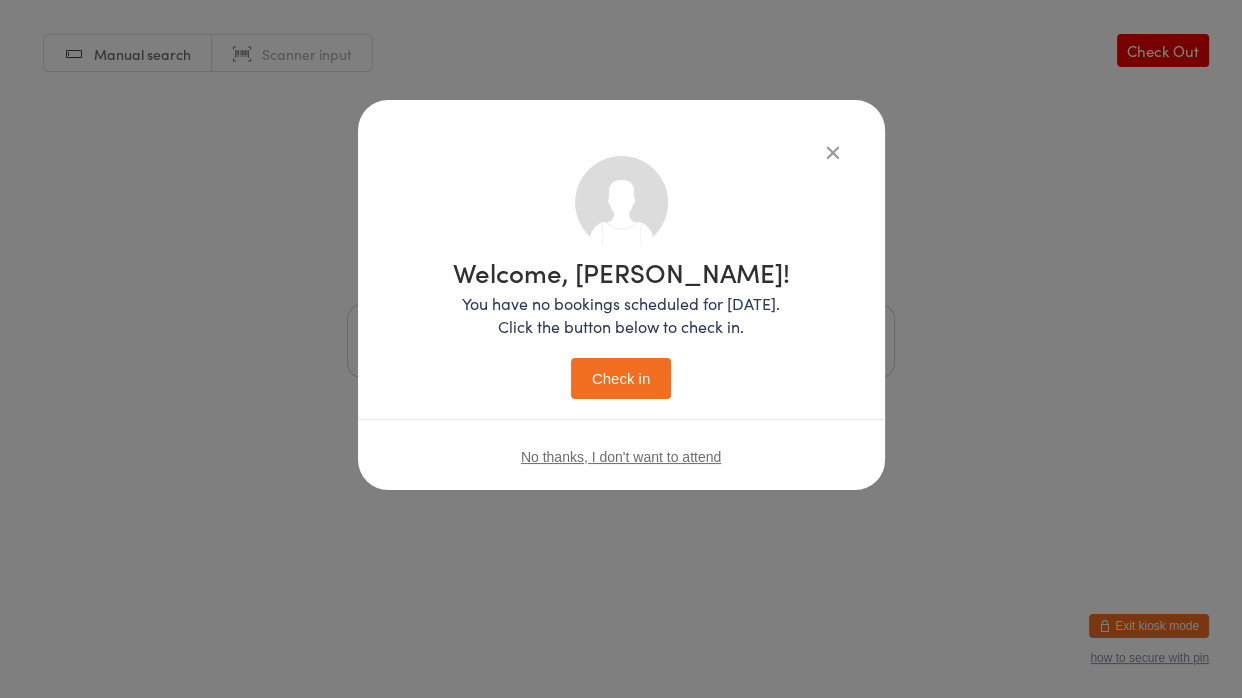 click on "Check in" at bounding box center (621, 378) 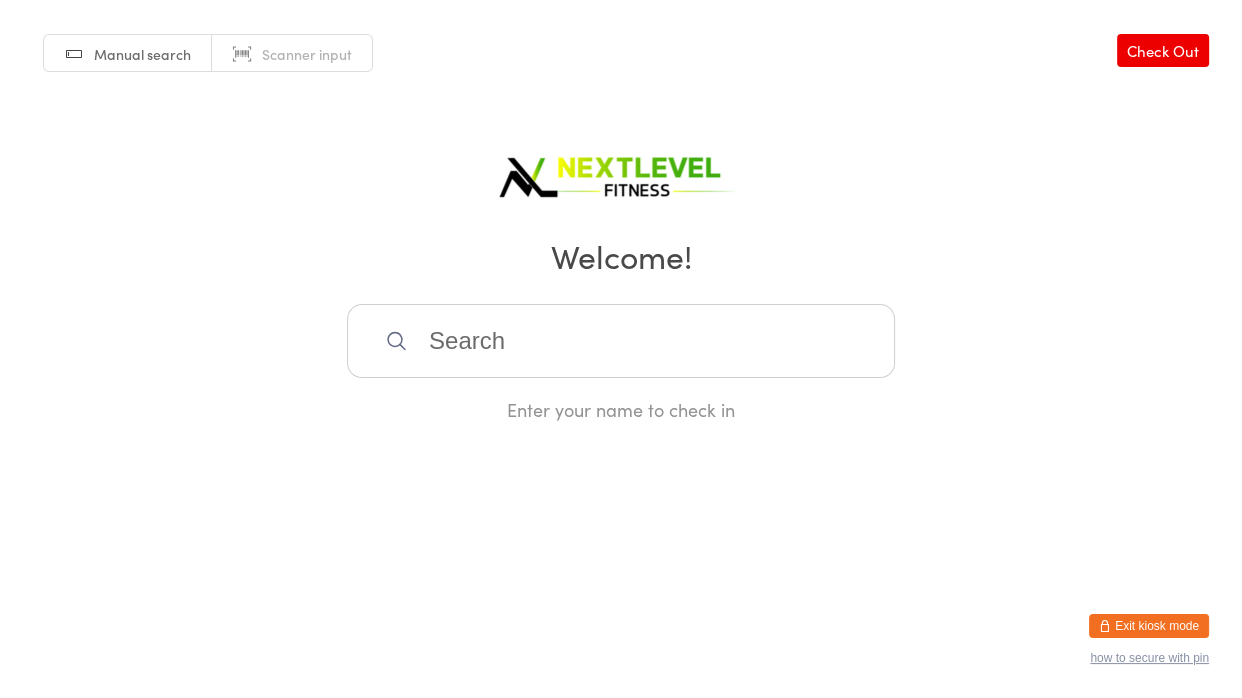 click at bounding box center (621, 341) 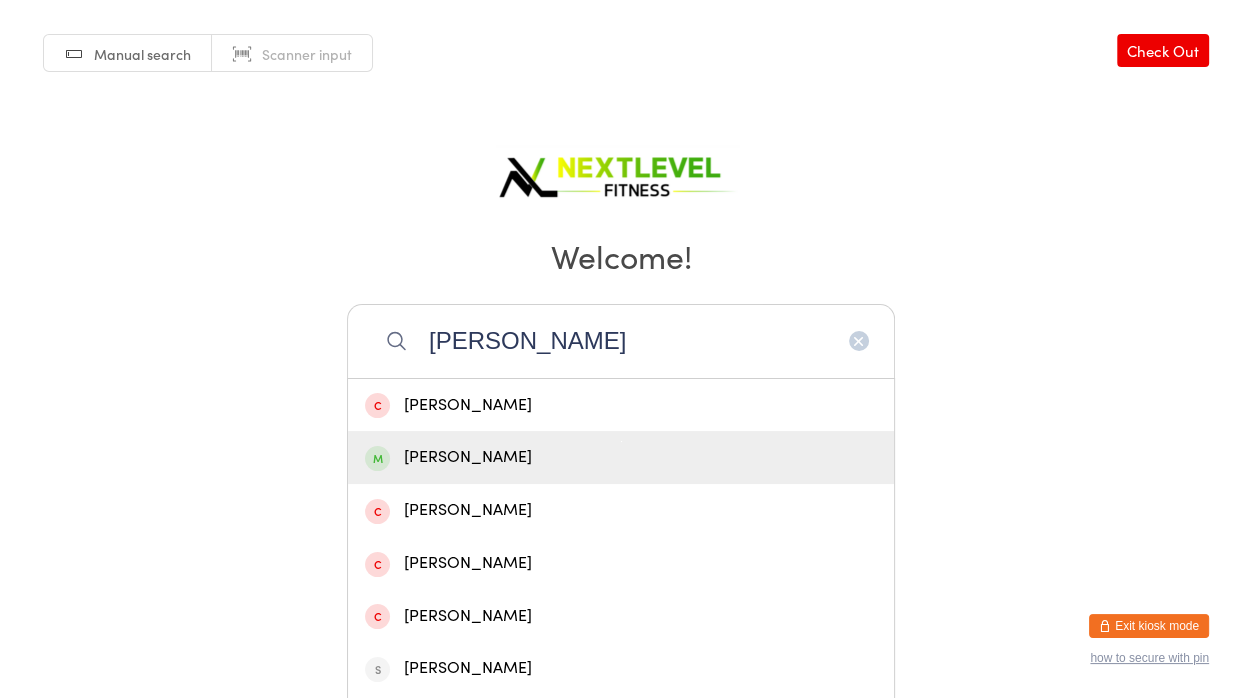 type on "[PERSON_NAME]" 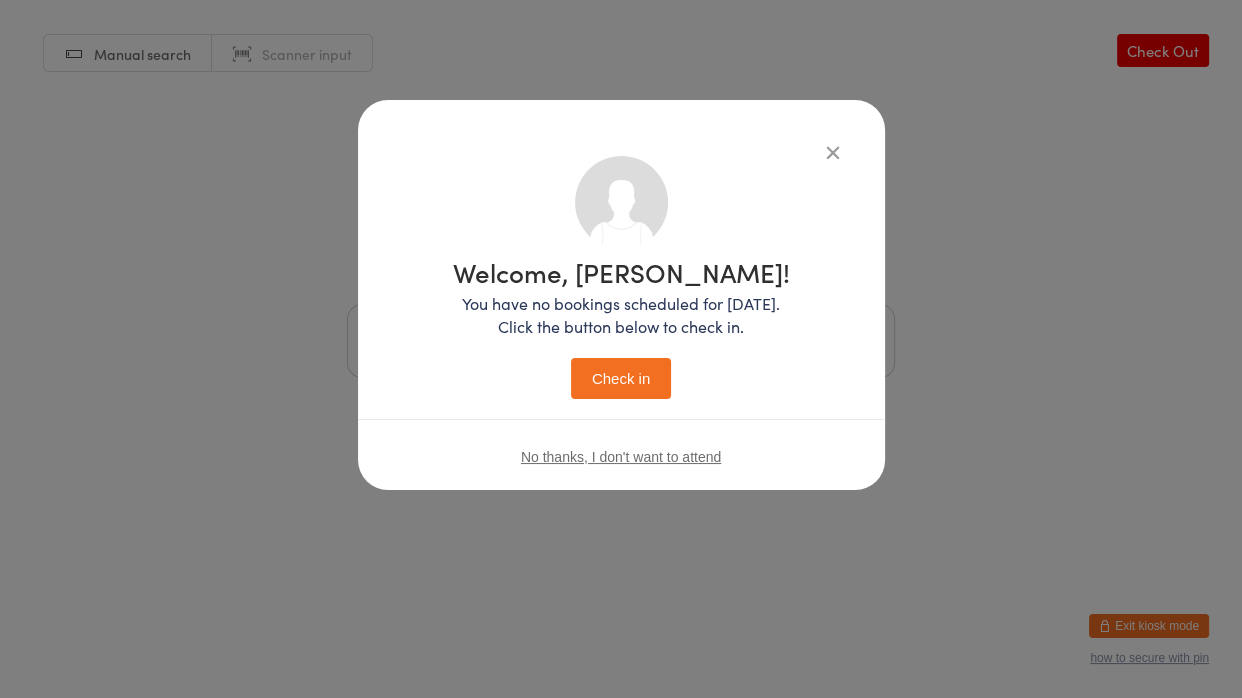 click on "Check in" at bounding box center [621, 378] 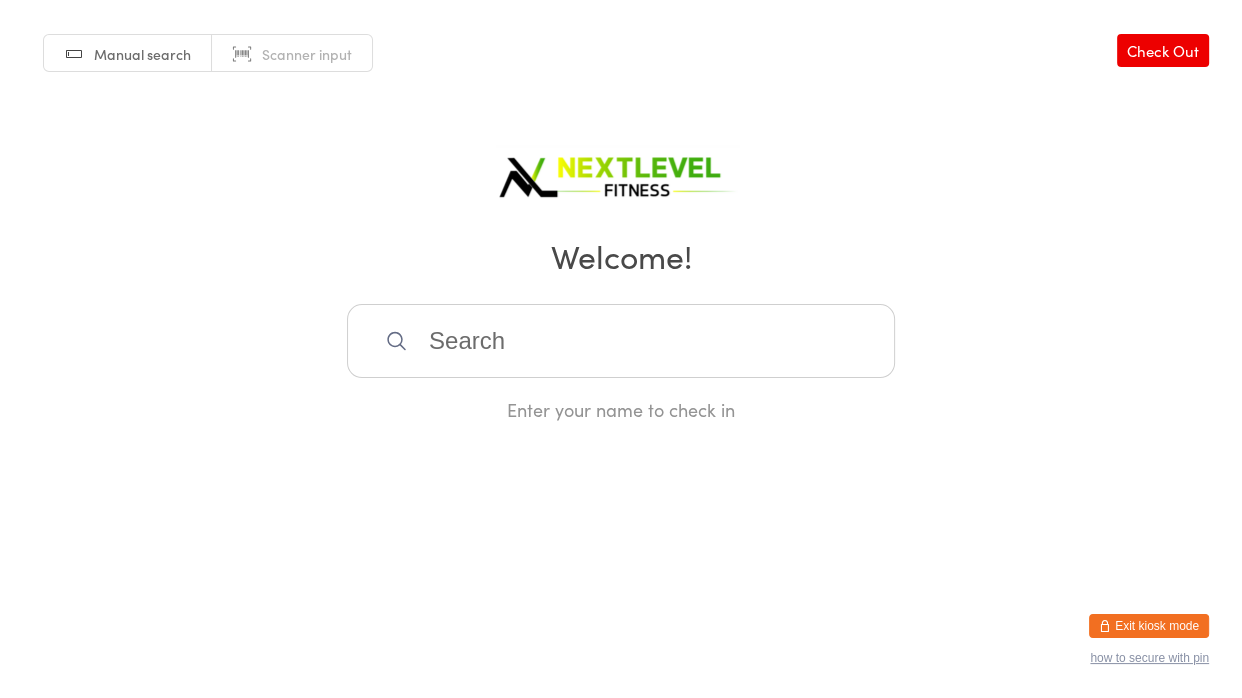click at bounding box center (621, 341) 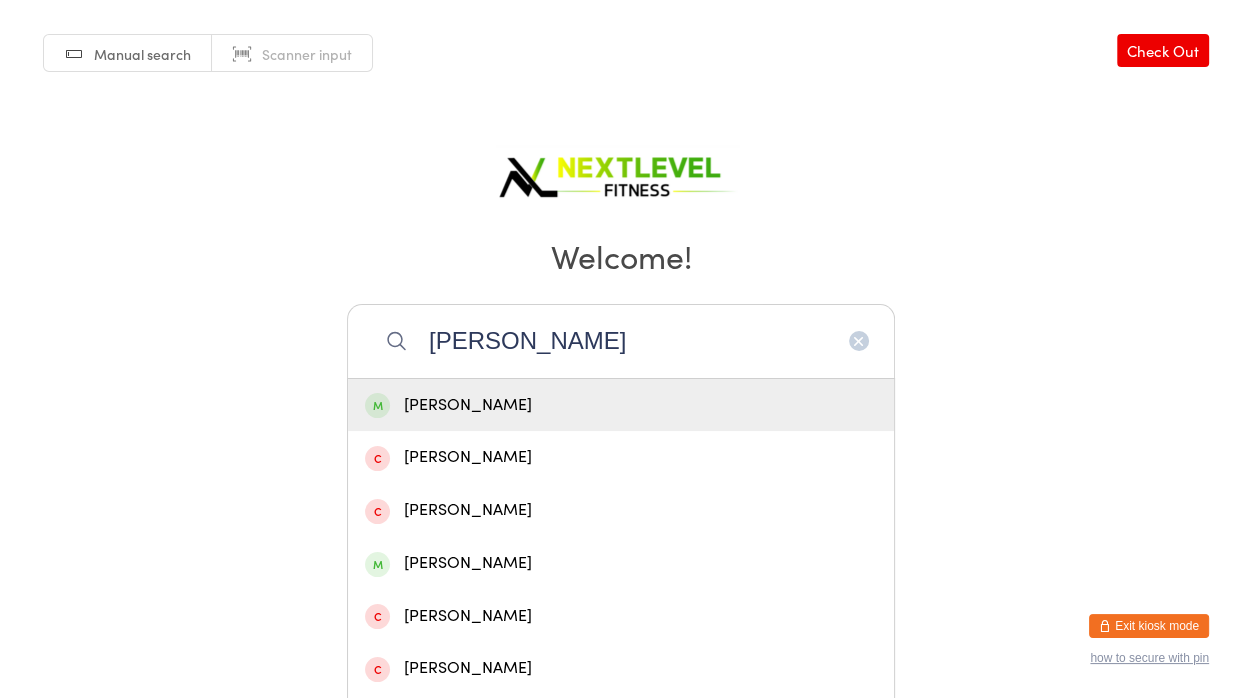 type on "[PERSON_NAME]" 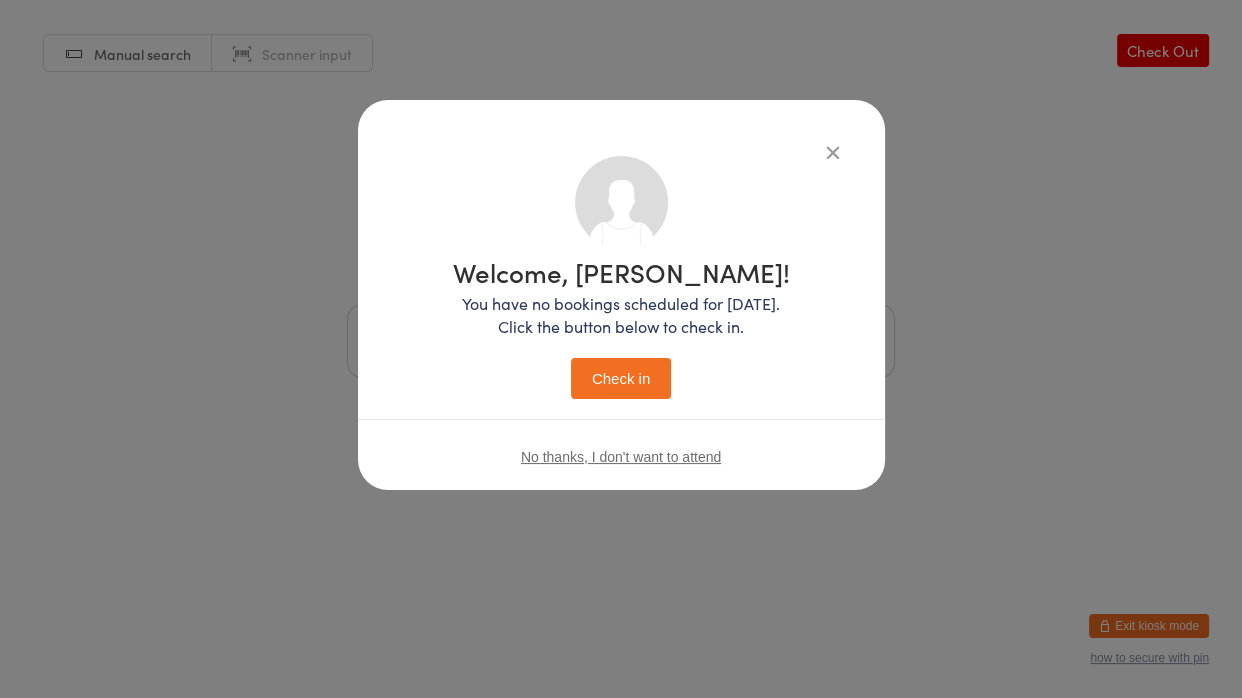 click on "Check in" at bounding box center (621, 378) 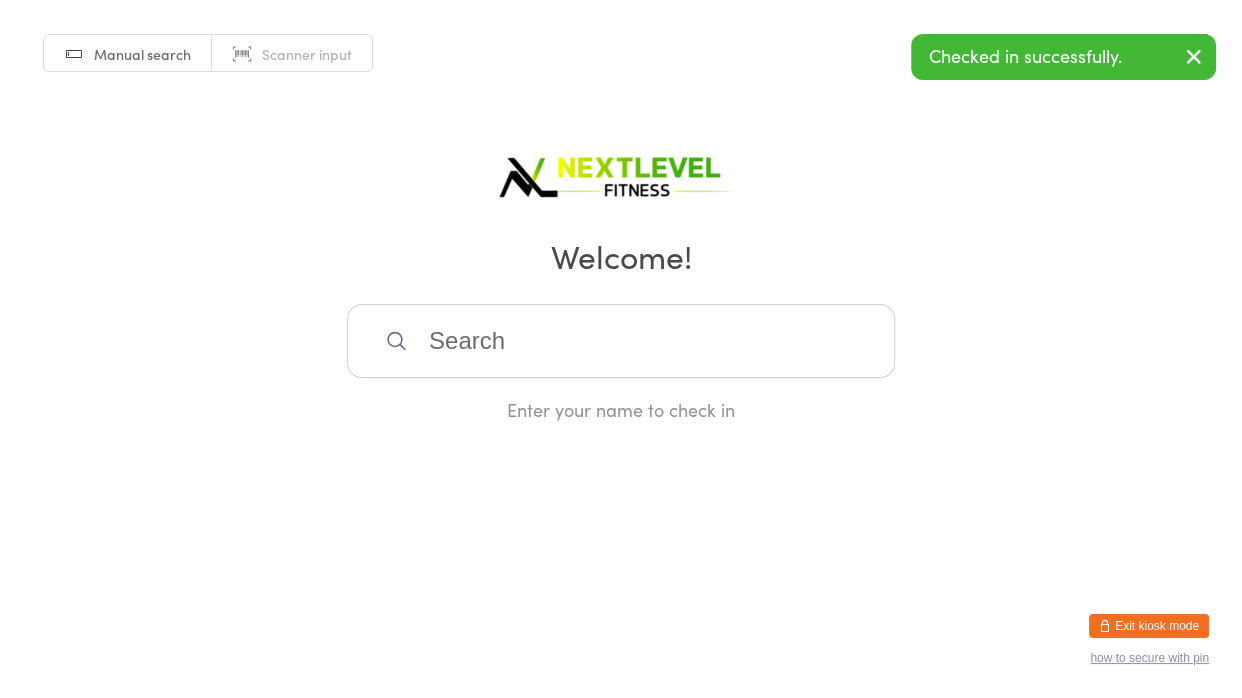 click at bounding box center [621, 341] 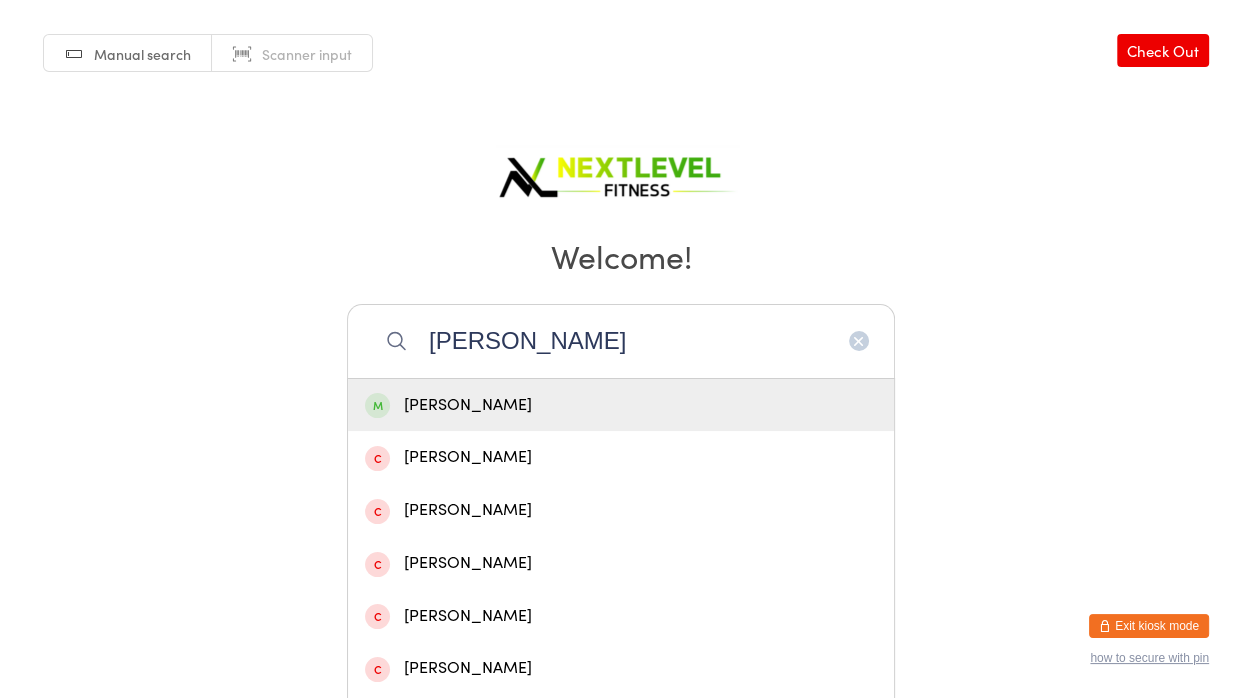 type on "[PERSON_NAME]" 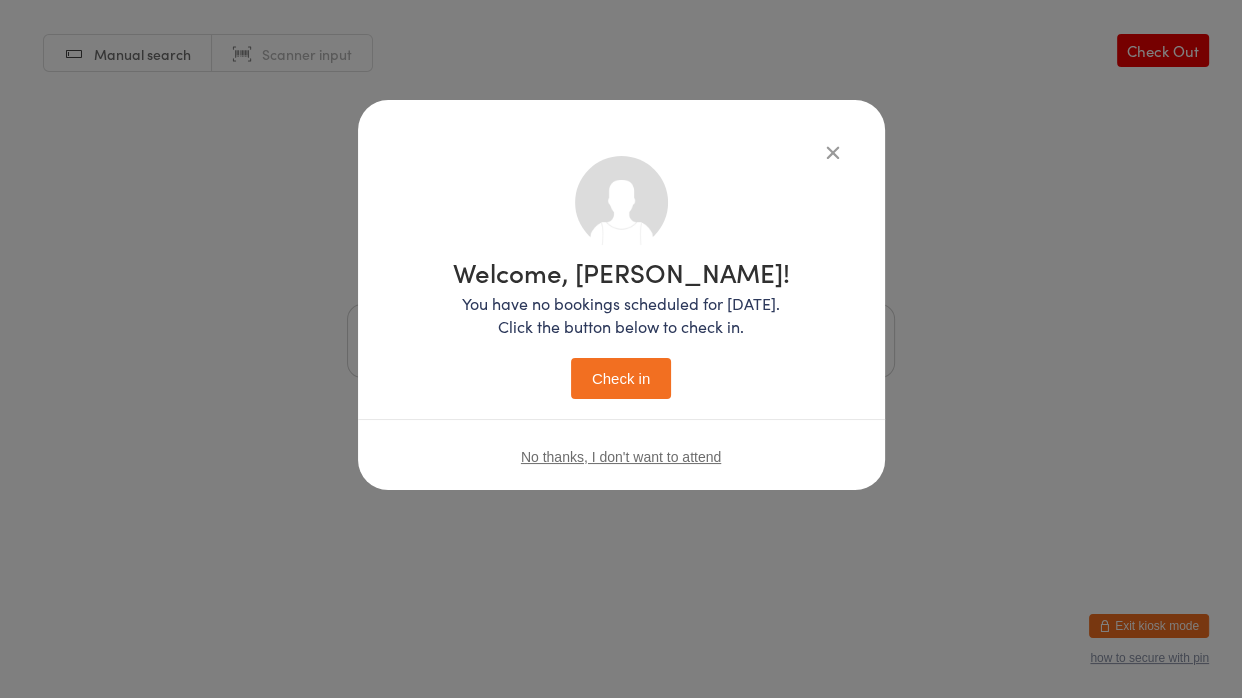 click on "Check in" at bounding box center [621, 378] 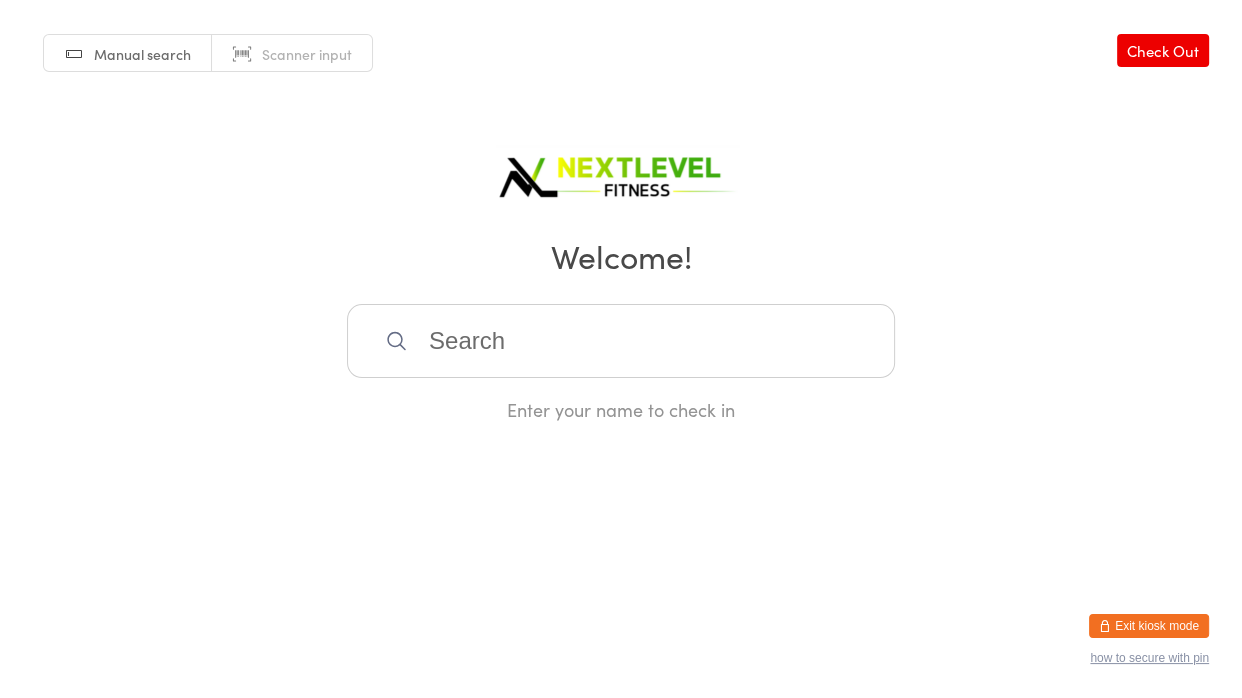 click on "You have now entered Kiosk Mode. Members will be able to check themselves in using the search field below. Click "Exit kiosk mode" below to exit Kiosk Mode at any time. Checked in successfully. Manual search Scanner input Check Out Welcome! Enter your name to check in Exit kiosk mode how to secure with pin" at bounding box center (621, 349) 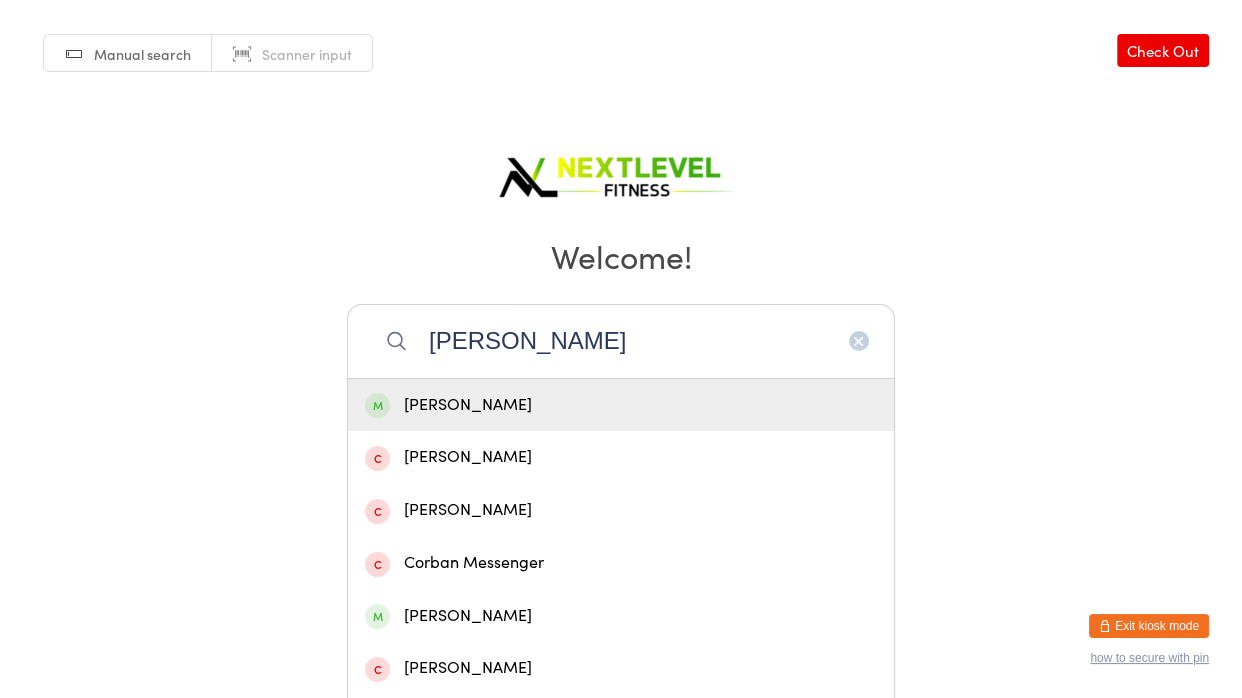 type on "[PERSON_NAME]" 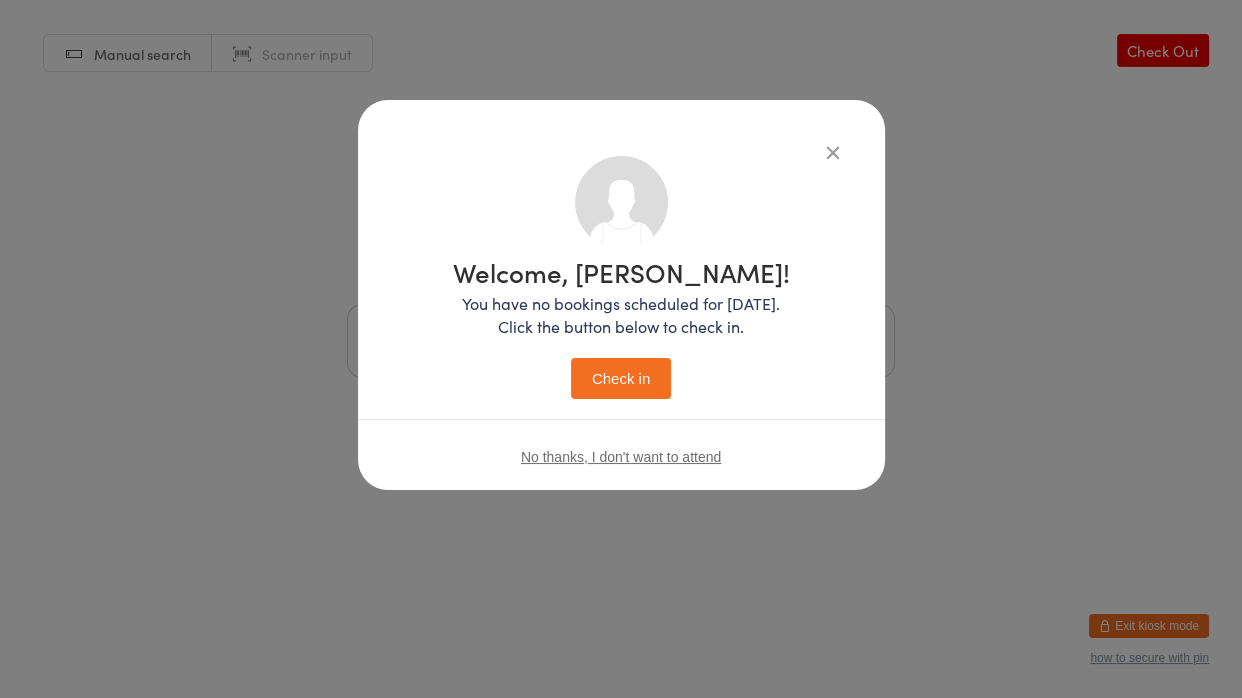 click on "Check in" at bounding box center [621, 378] 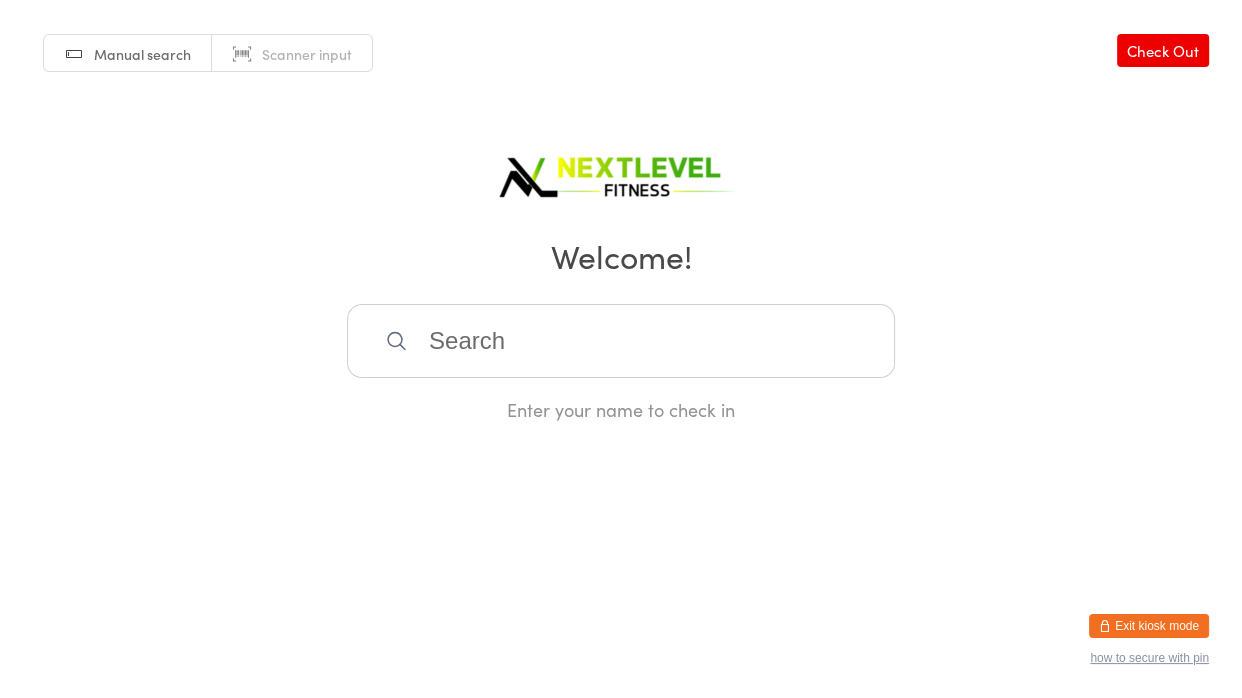 click at bounding box center (621, 341) 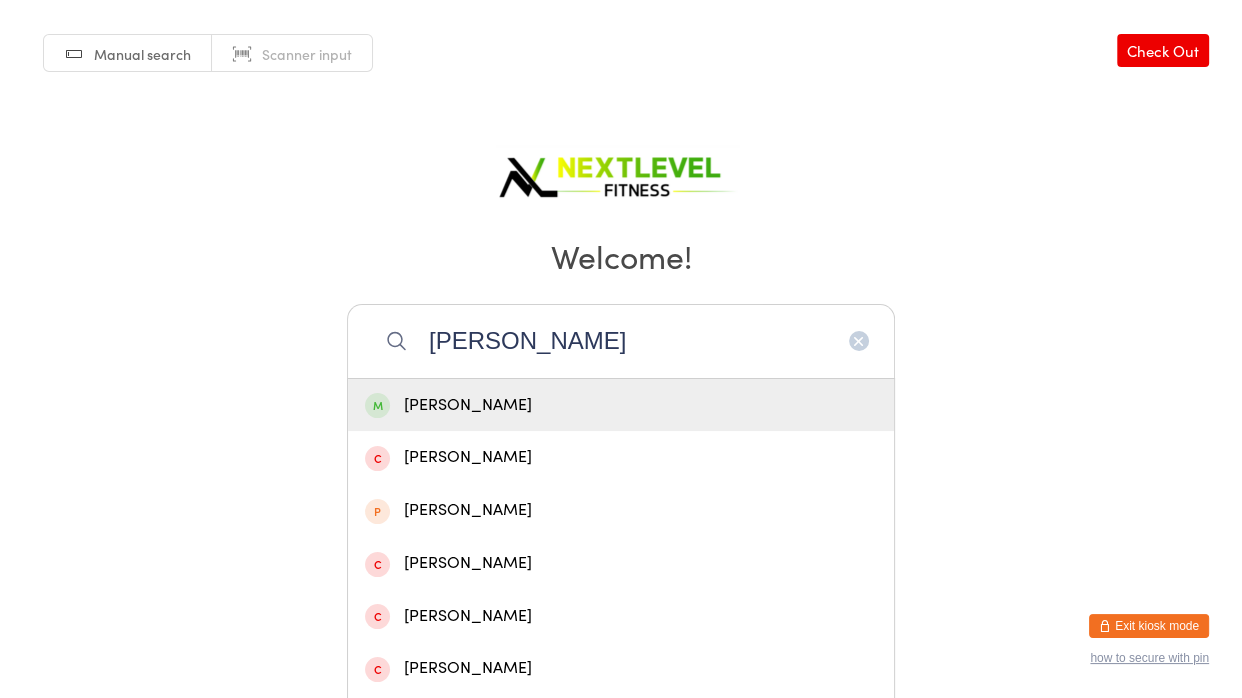 type on "[PERSON_NAME]" 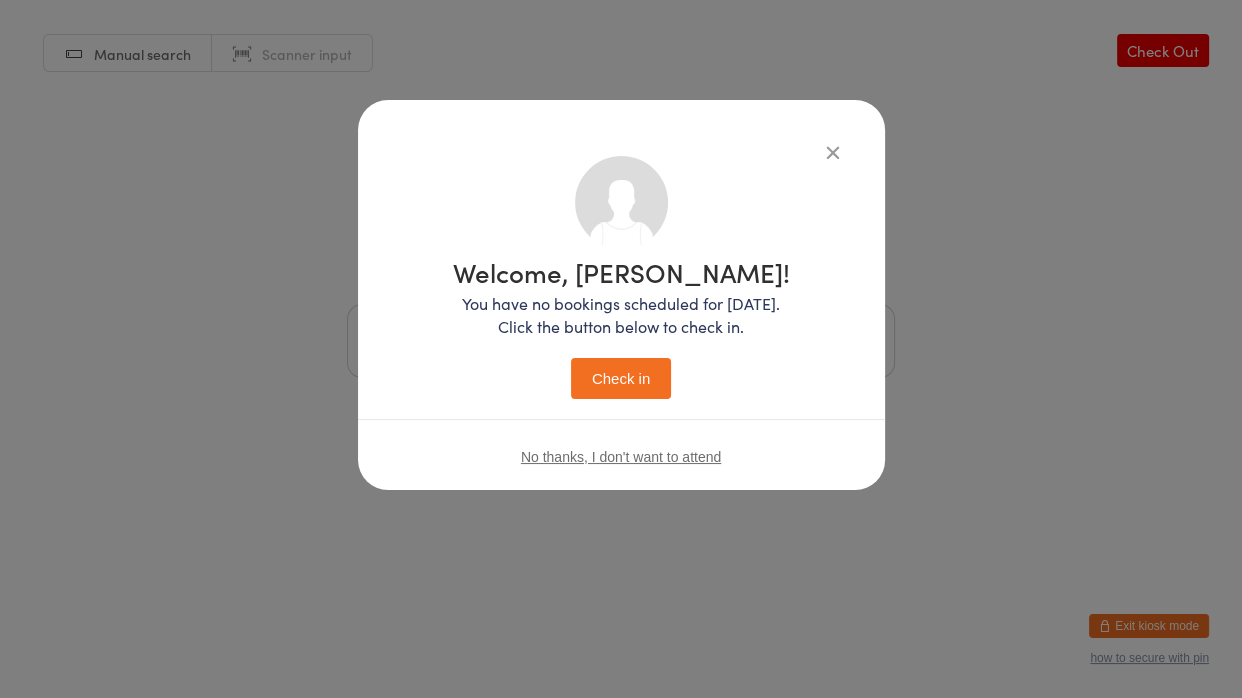 click on "Check in" at bounding box center (621, 378) 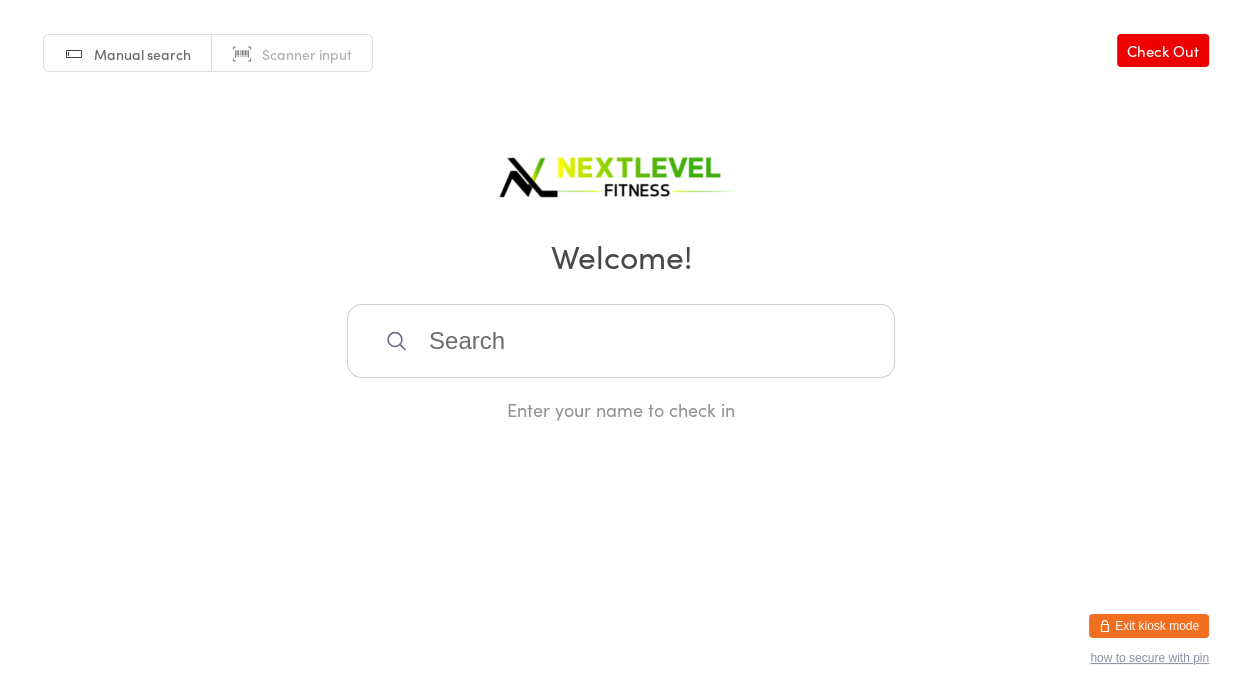 click at bounding box center (621, 341) 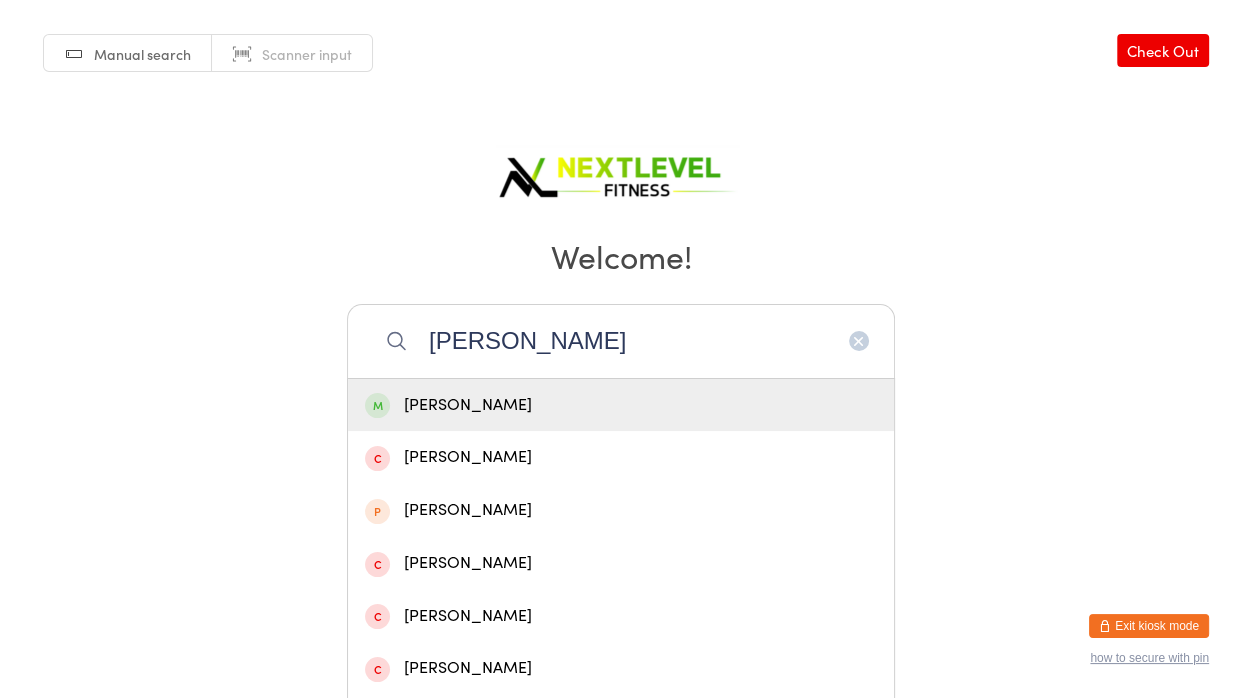 type on "[PERSON_NAME]" 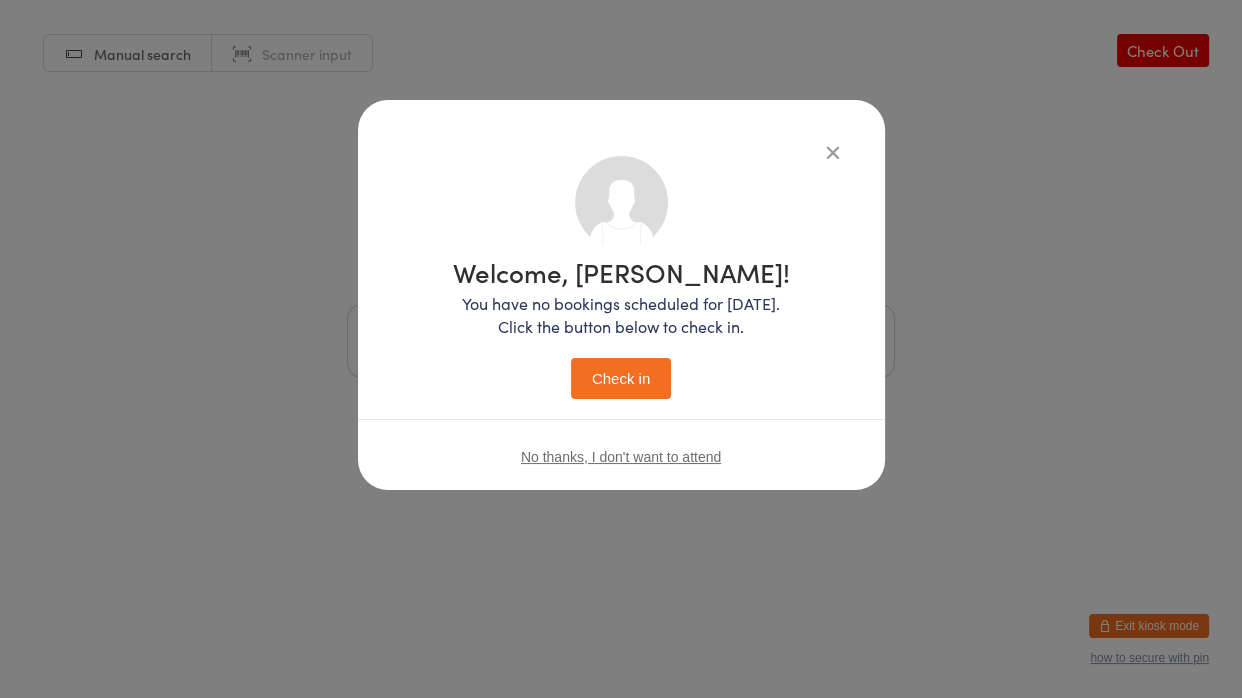 click on "Check in" at bounding box center [621, 378] 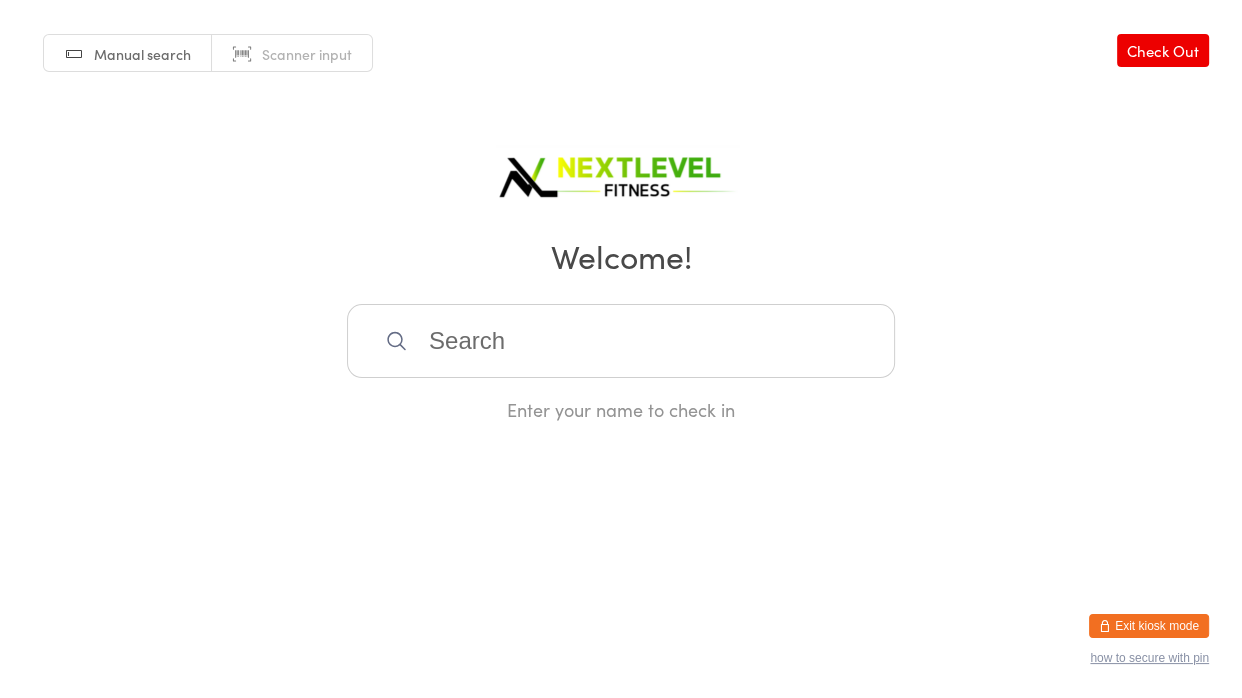 click at bounding box center (621, 341) 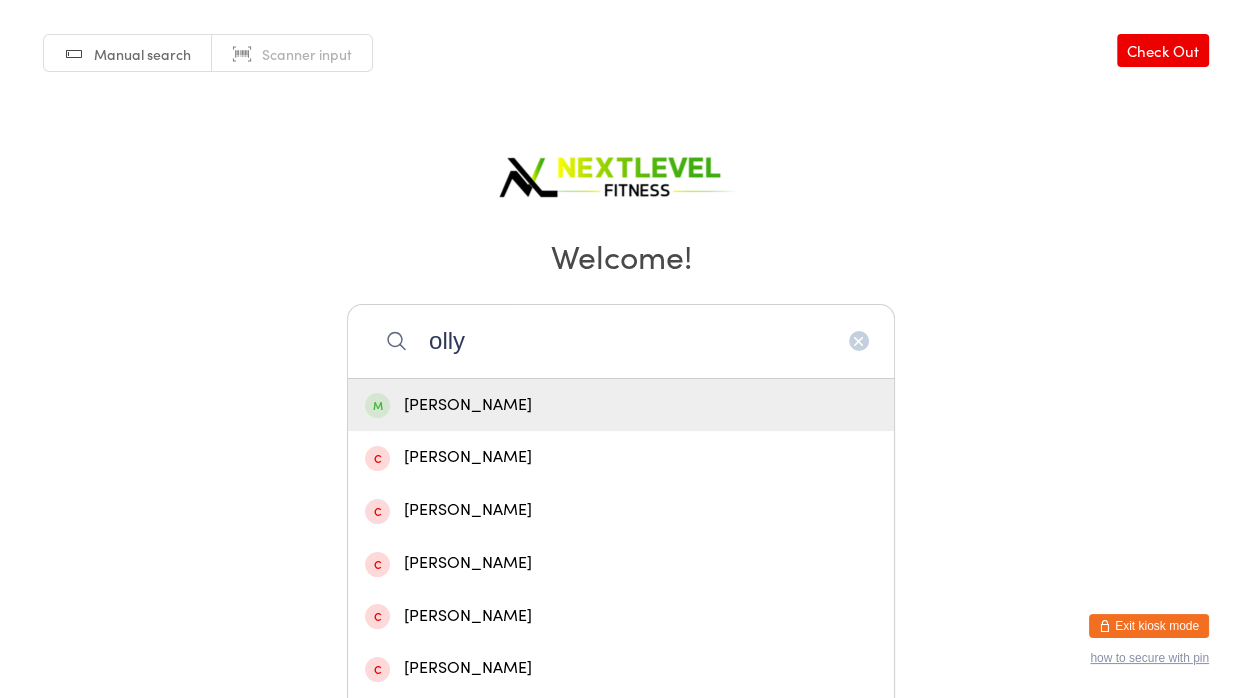 type on "olly" 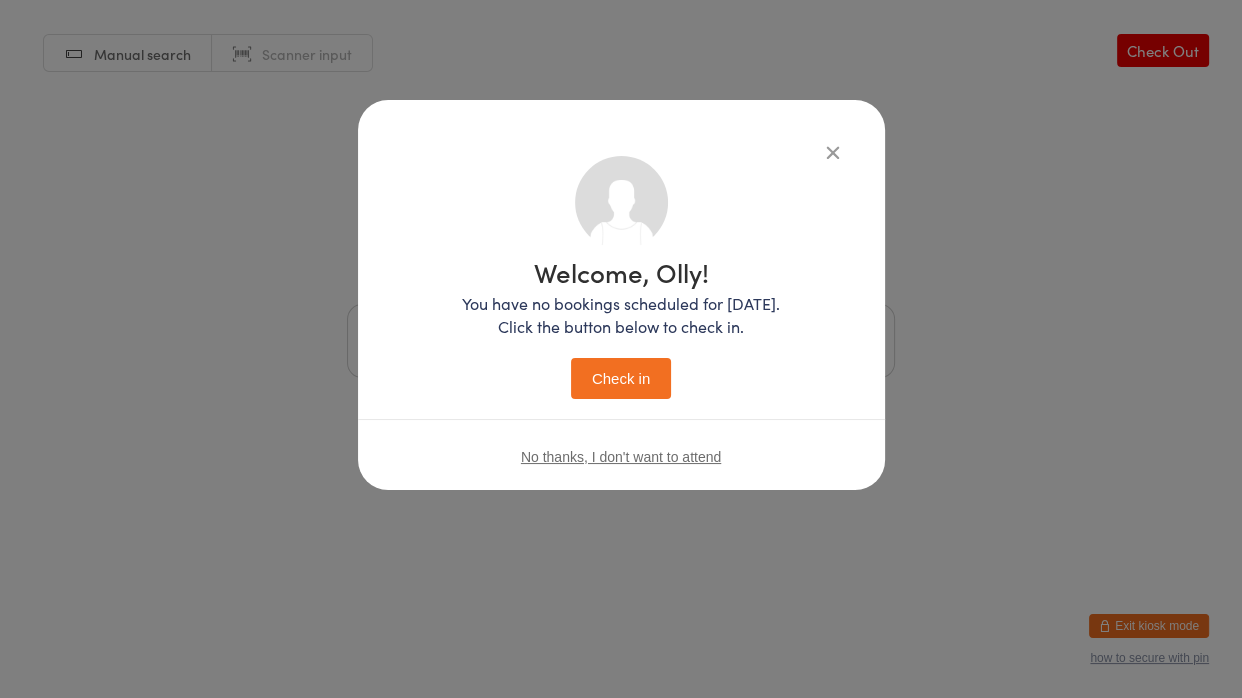 click on "Check in" at bounding box center [621, 378] 